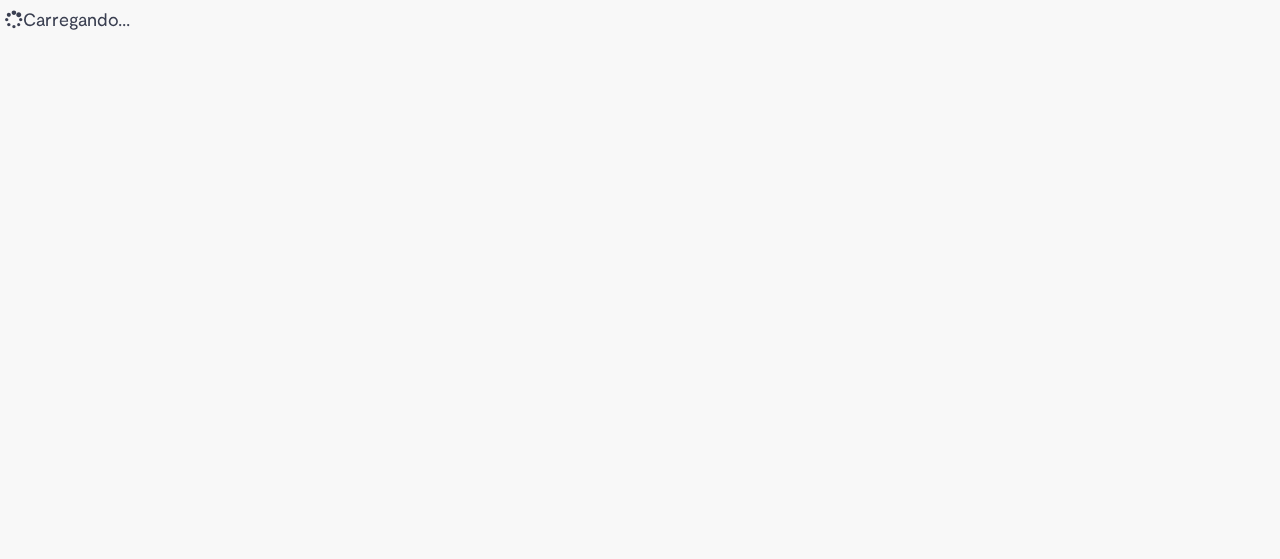 scroll, scrollTop: 0, scrollLeft: 0, axis: both 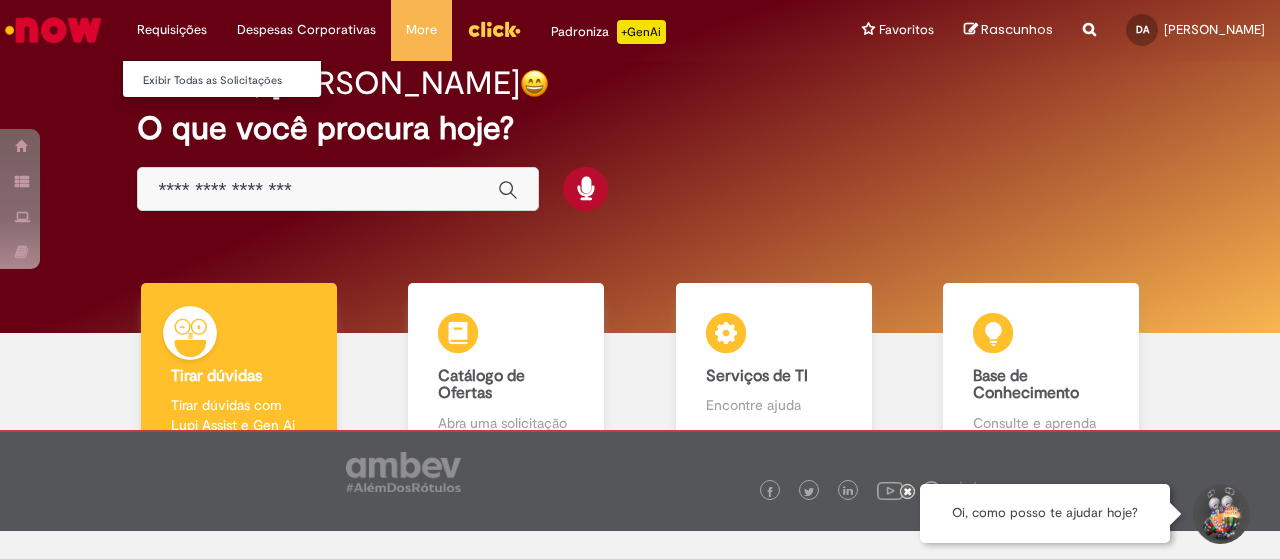 click on "Requisições
Exibir Todas as Solicitações" at bounding box center (172, 30) 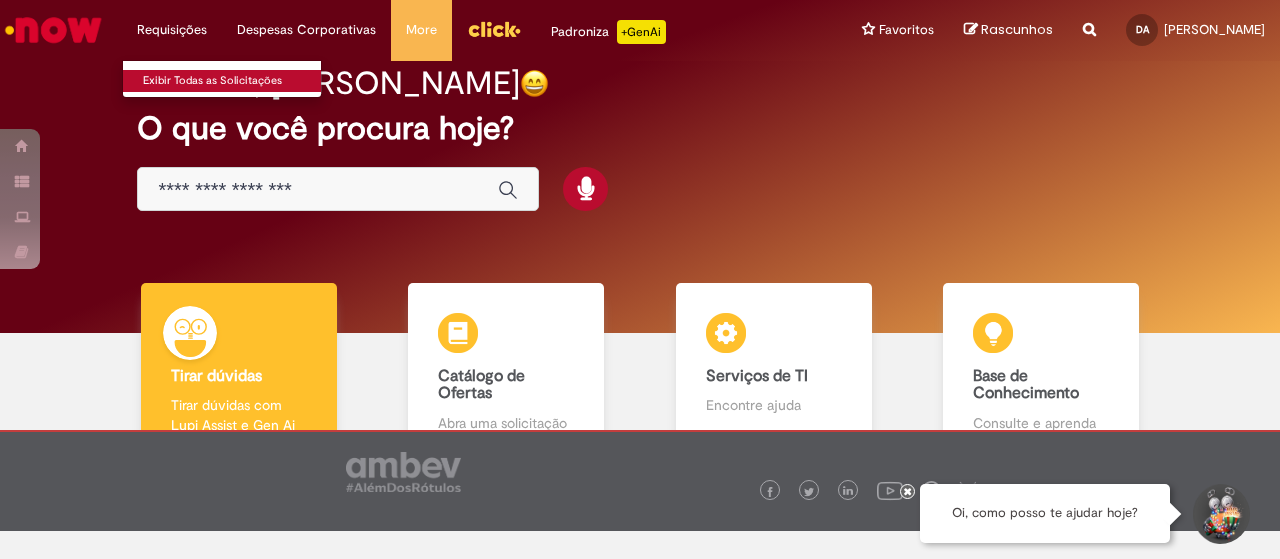 click on "Exibir Todas as Solicitações" at bounding box center (233, 81) 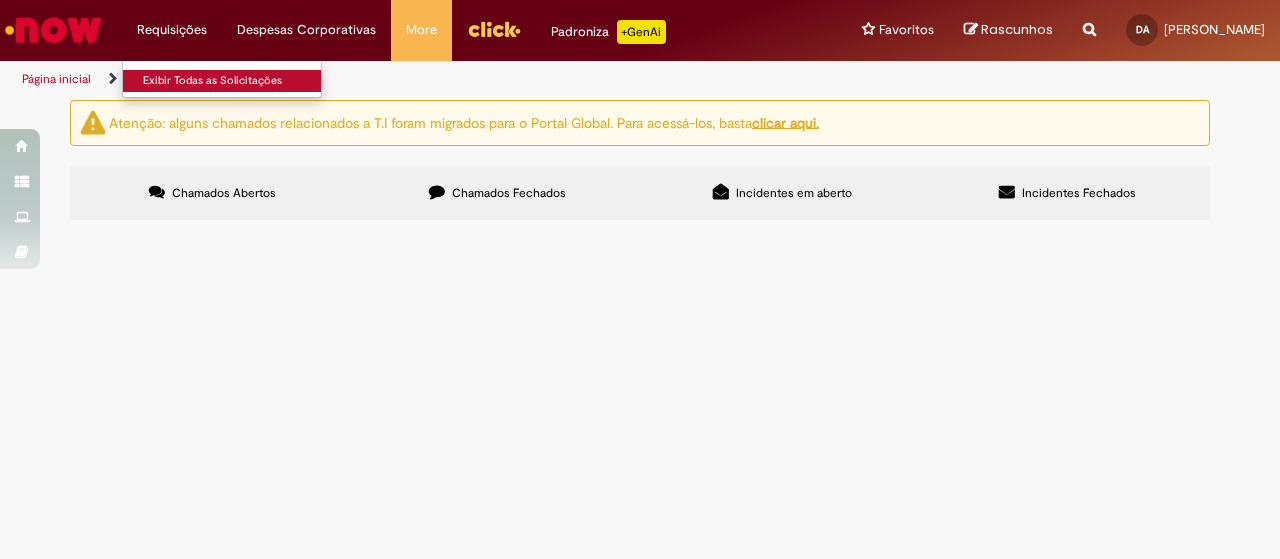 scroll, scrollTop: 0, scrollLeft: 0, axis: both 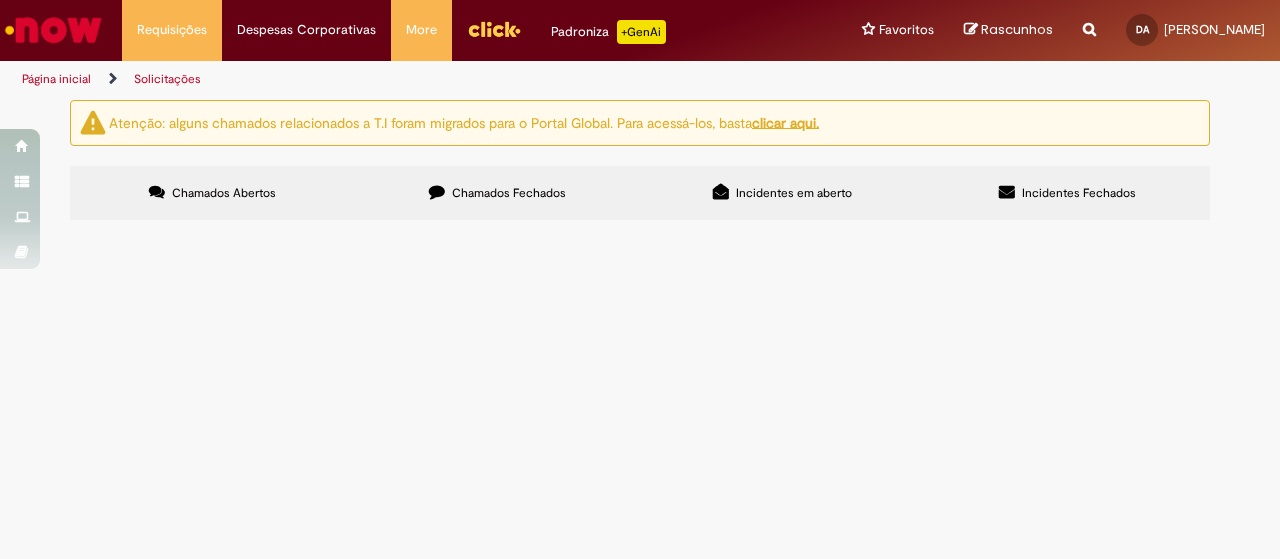 click on "Chamados Fechados" at bounding box center [497, 193] 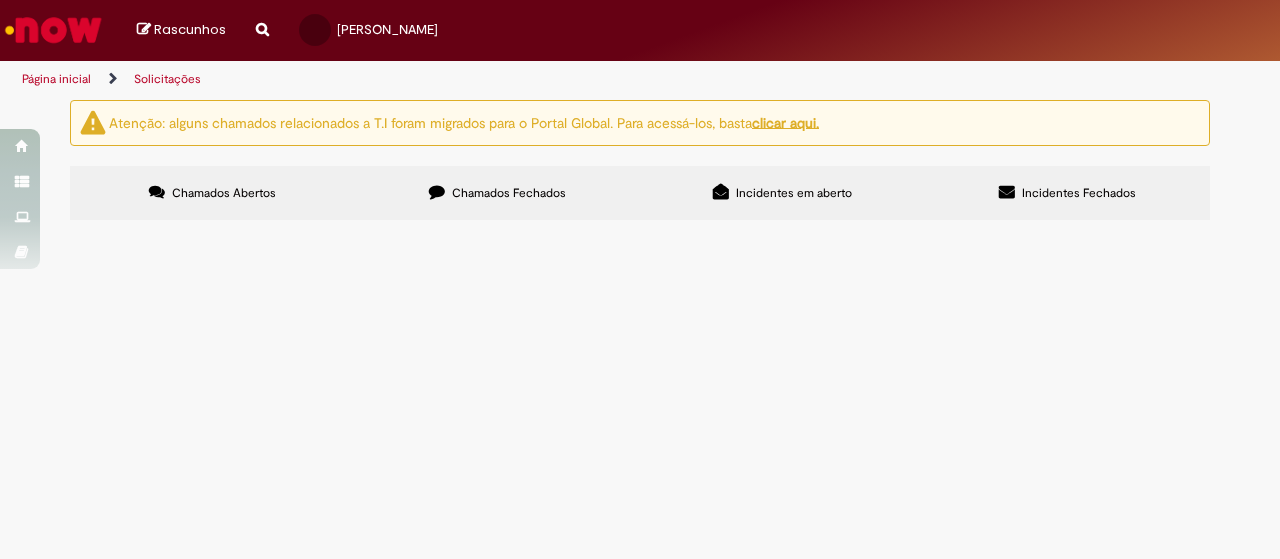 scroll, scrollTop: 0, scrollLeft: 0, axis: both 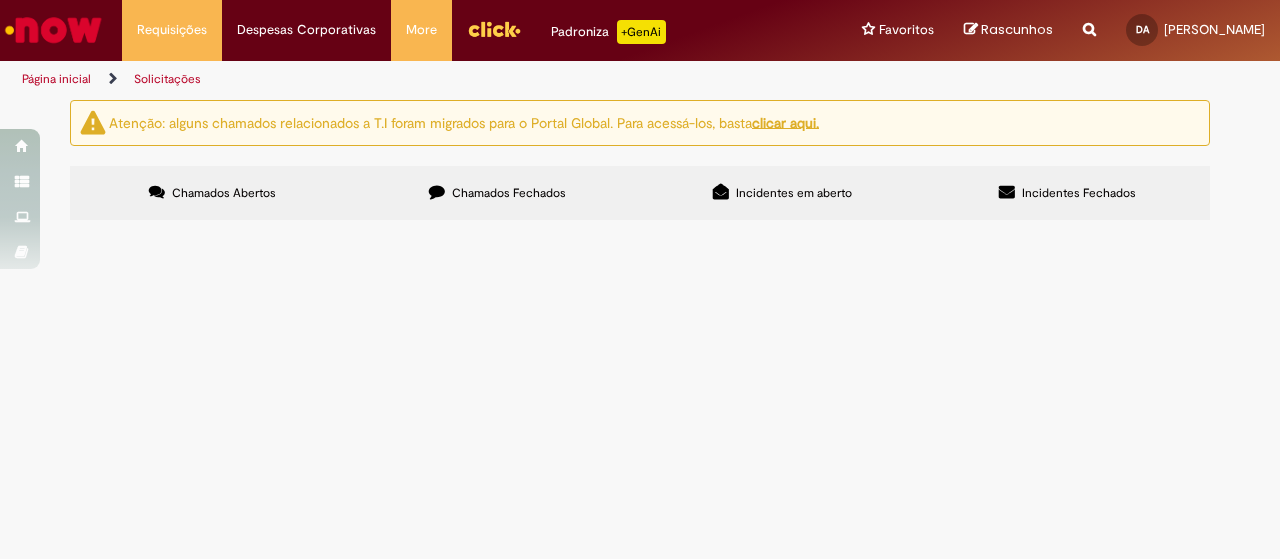 click on "Página inicial" at bounding box center (56, 79) 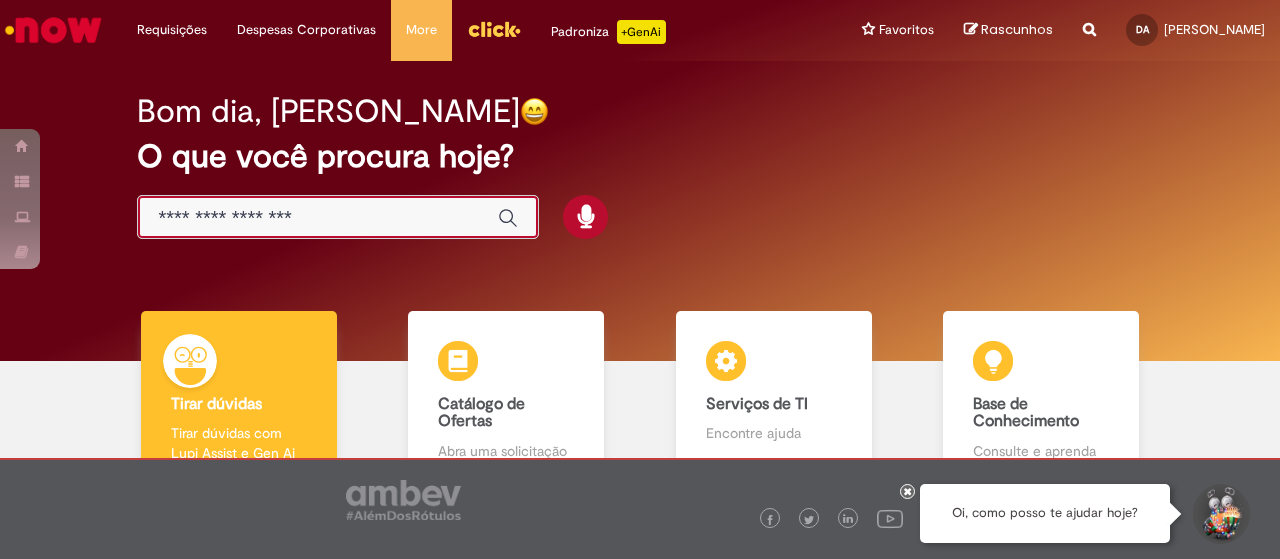 click at bounding box center (318, 218) 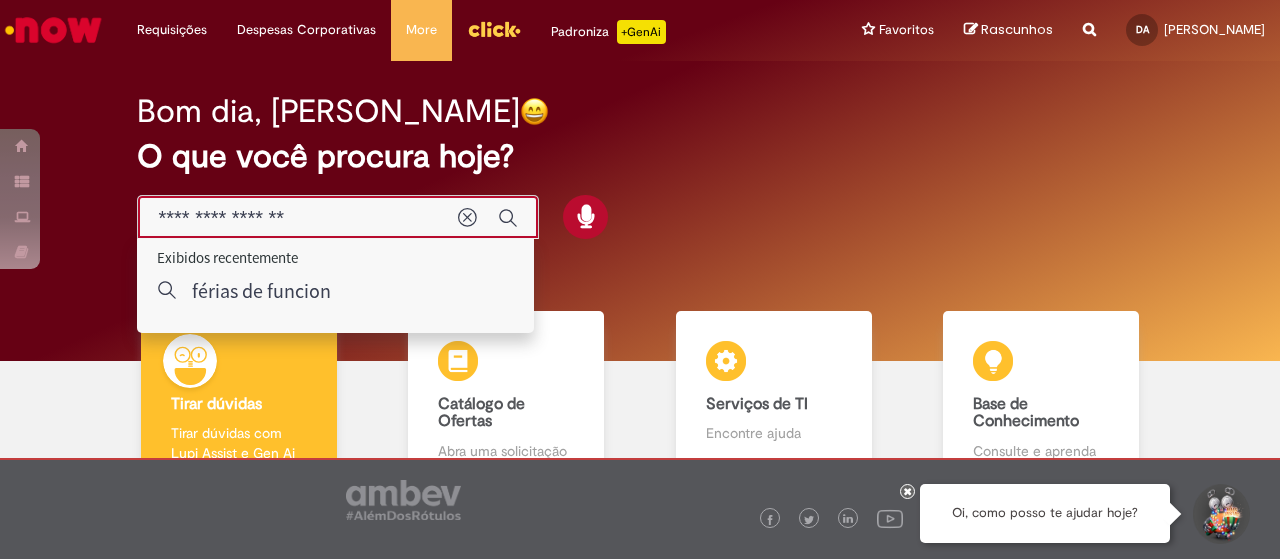 type on "**********" 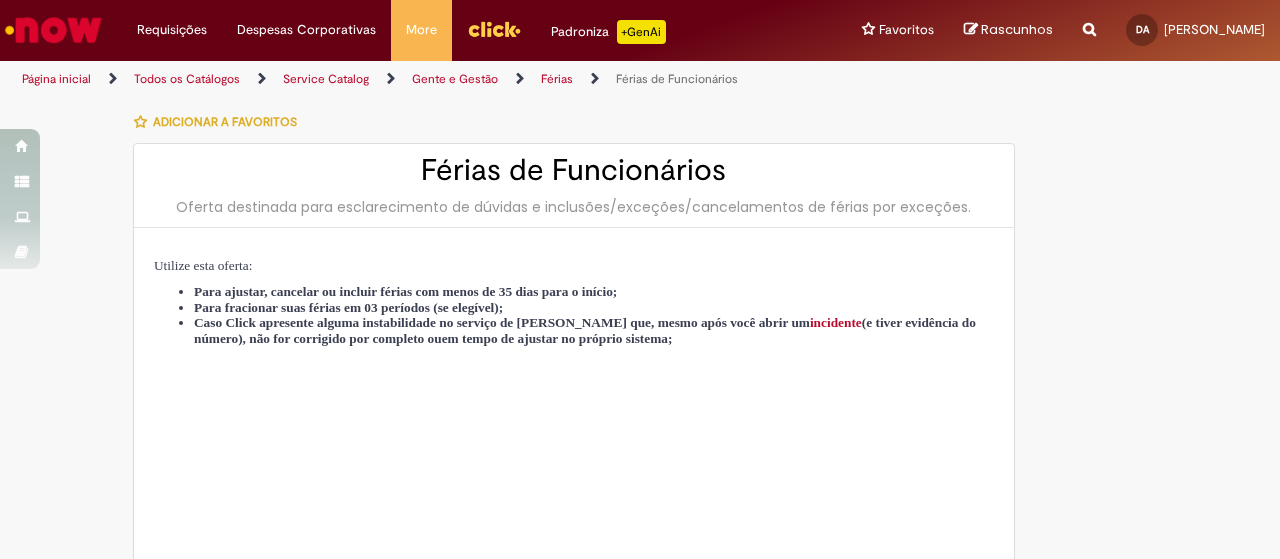 type on "********" 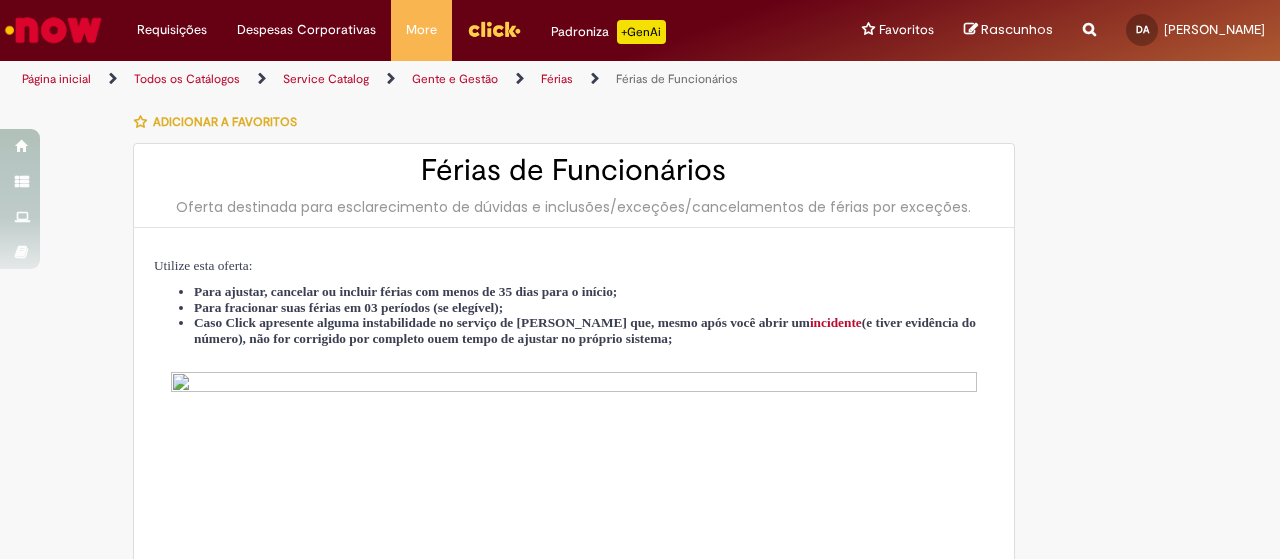 type on "**********" 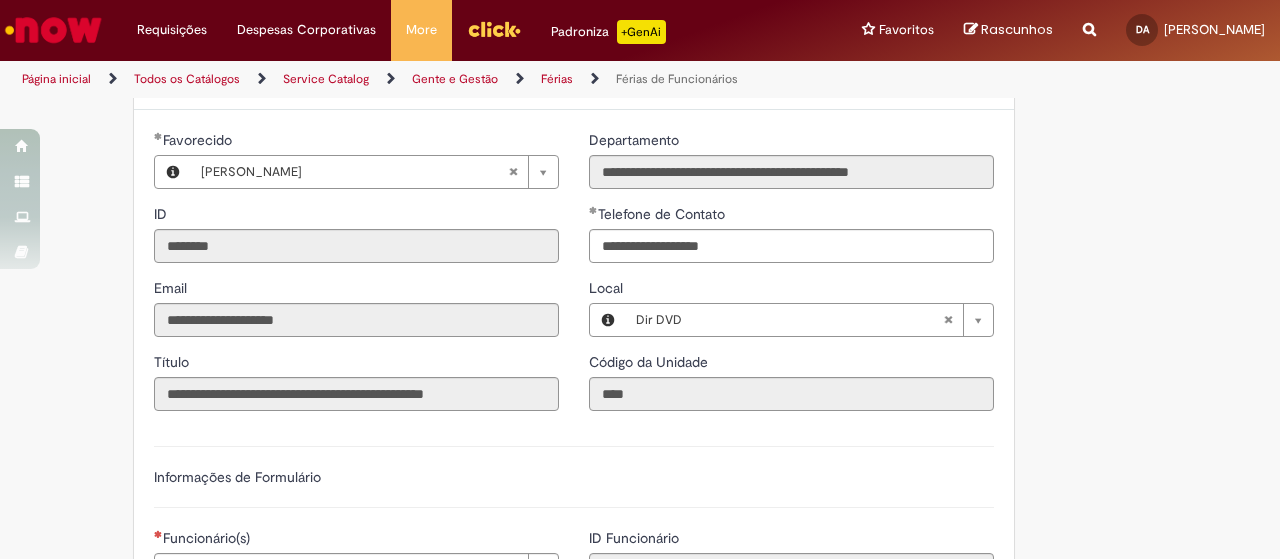 scroll, scrollTop: 1000, scrollLeft: 0, axis: vertical 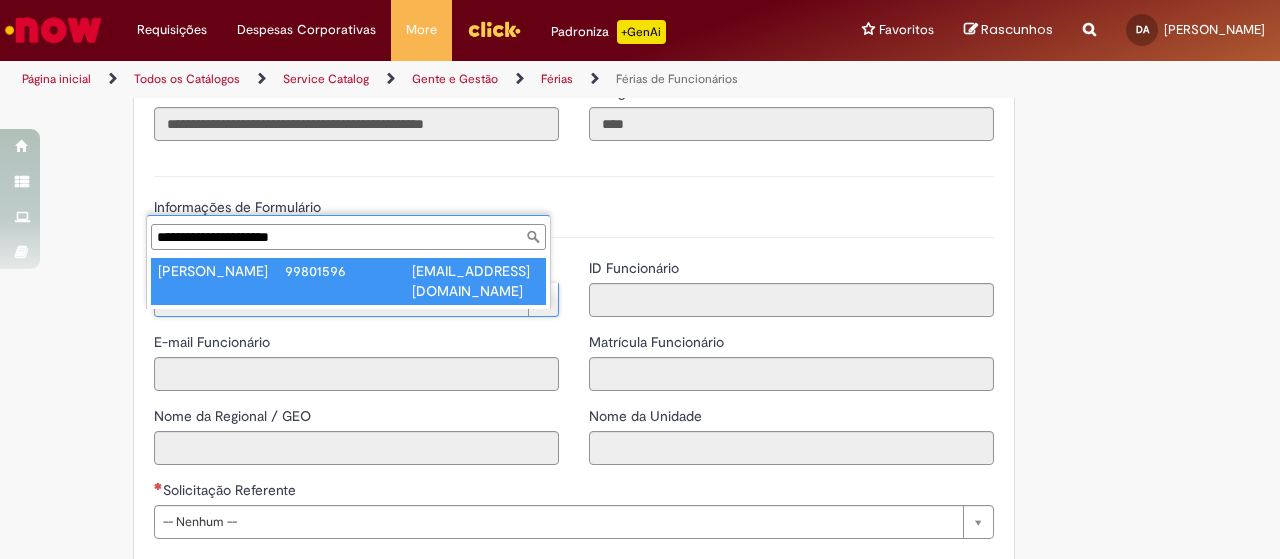type on "**********" 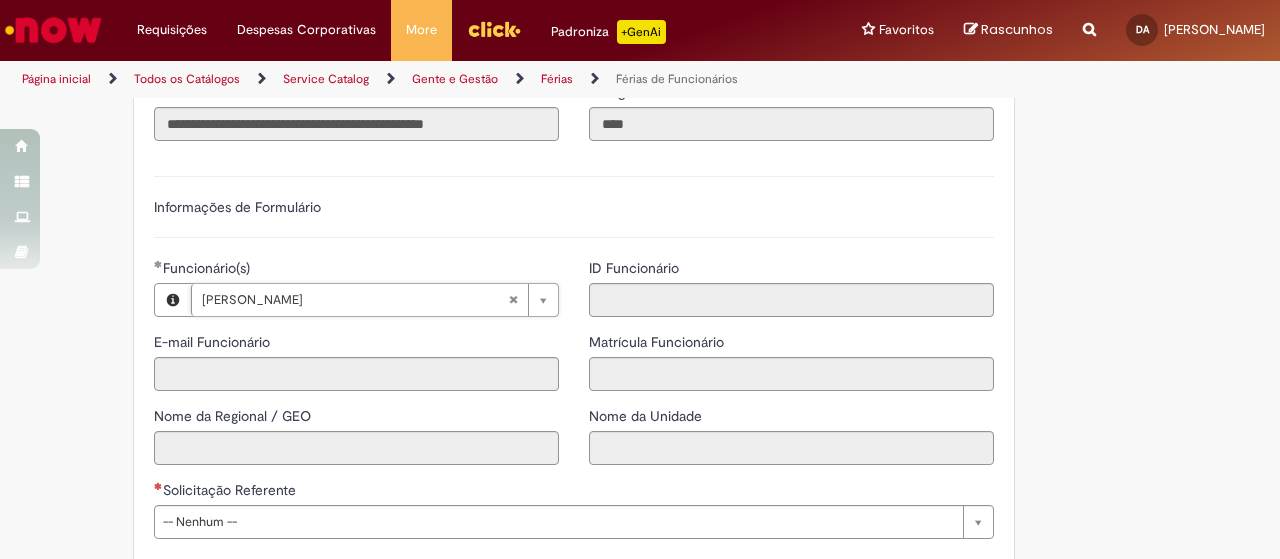 type on "**********" 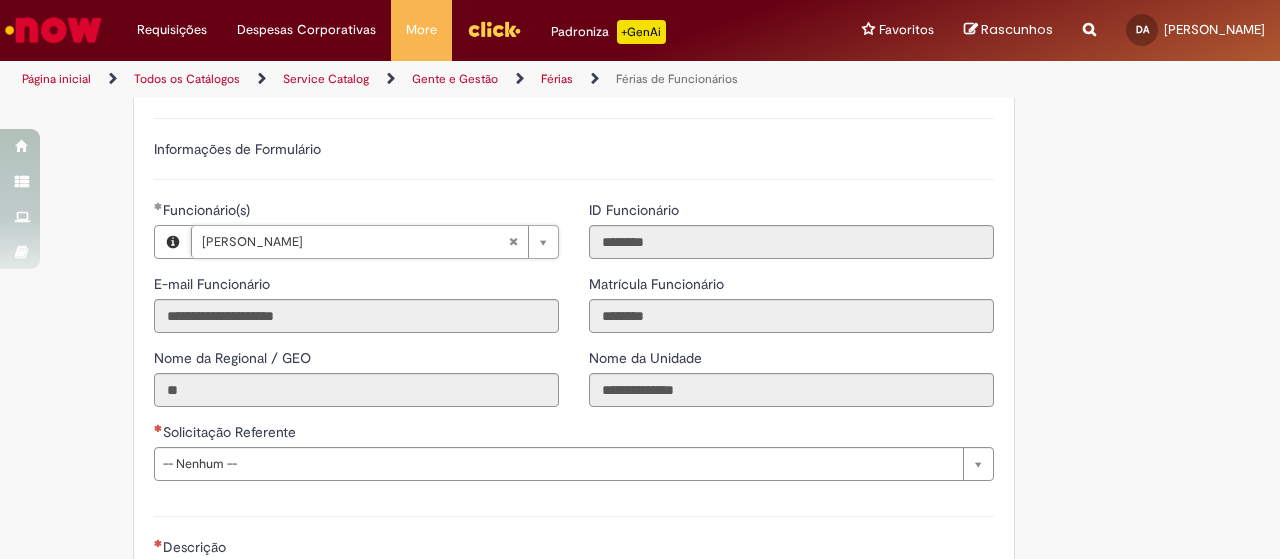 scroll, scrollTop: 1400, scrollLeft: 0, axis: vertical 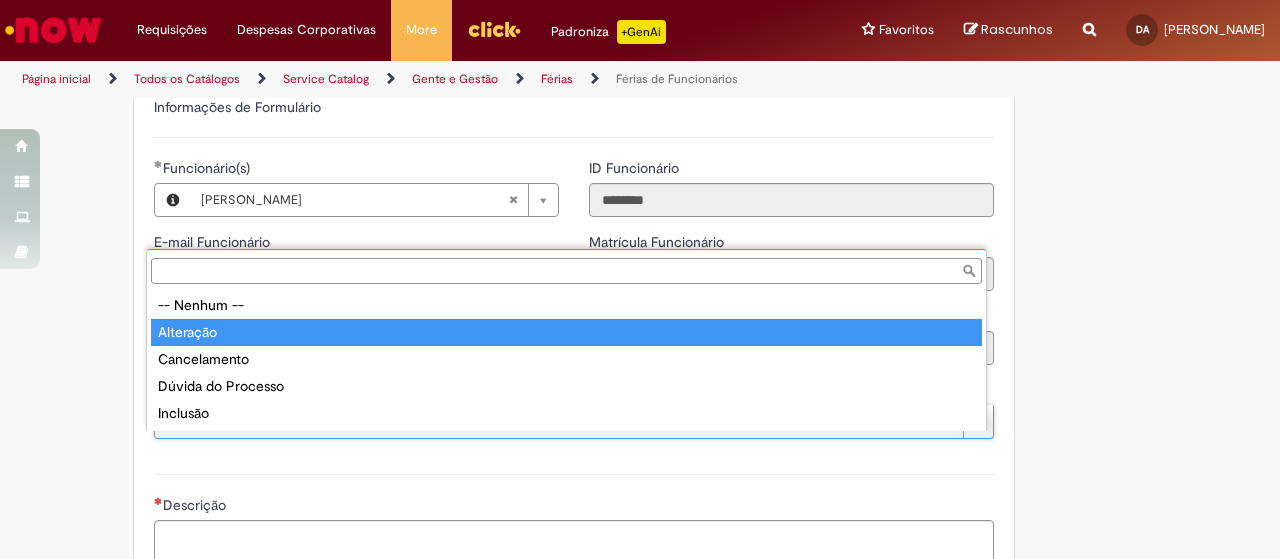 drag, startPoint x: 286, startPoint y: 337, endPoint x: 271, endPoint y: 345, distance: 17 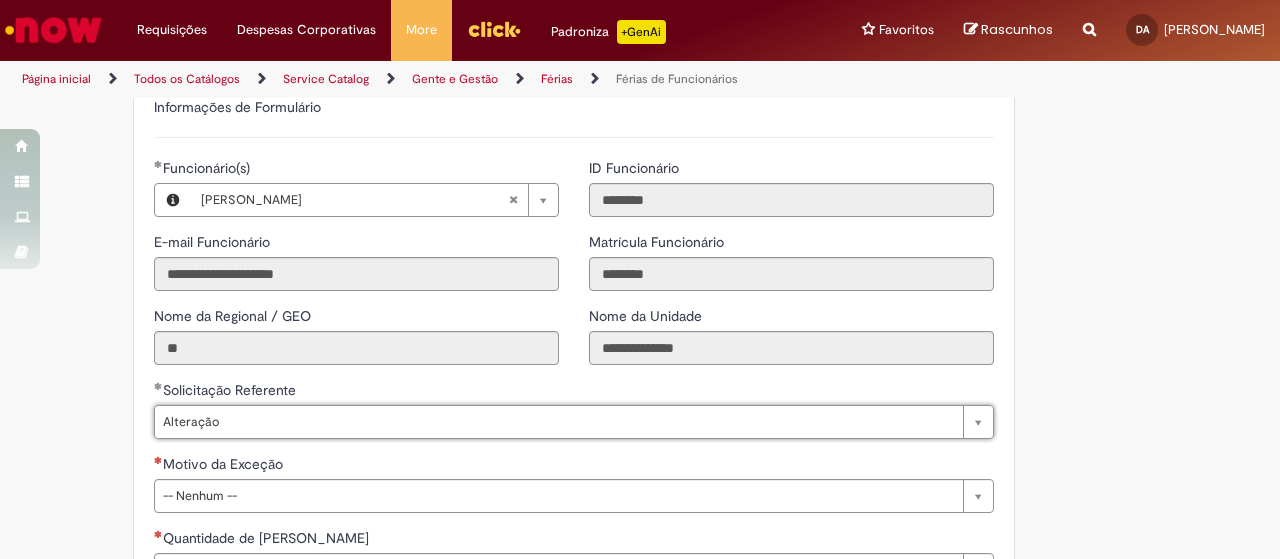 scroll, scrollTop: 1600, scrollLeft: 0, axis: vertical 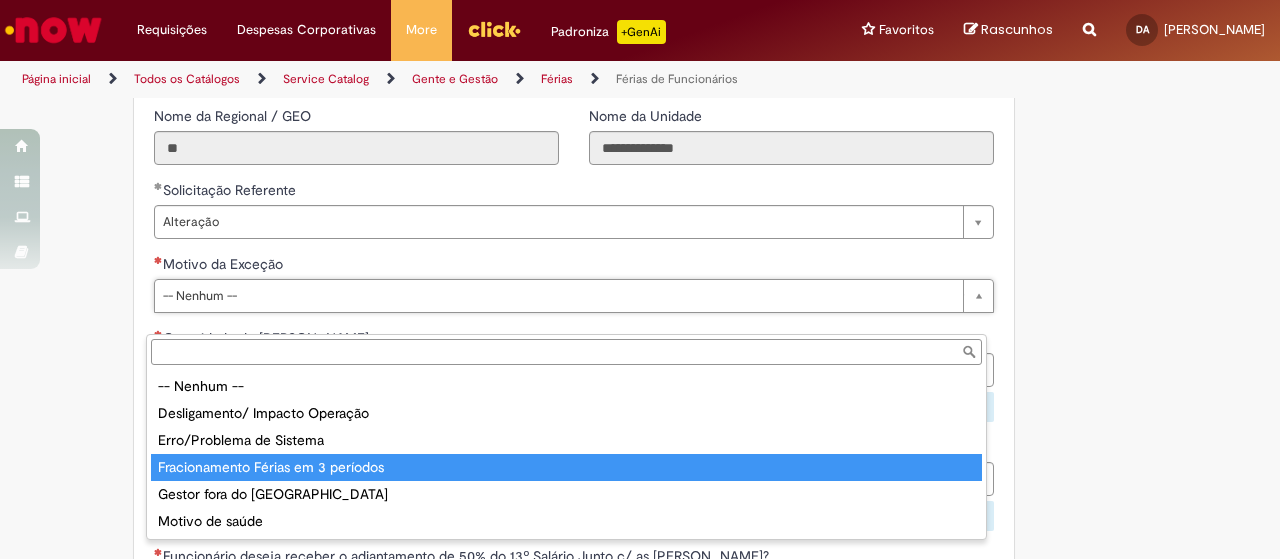 type on "**********" 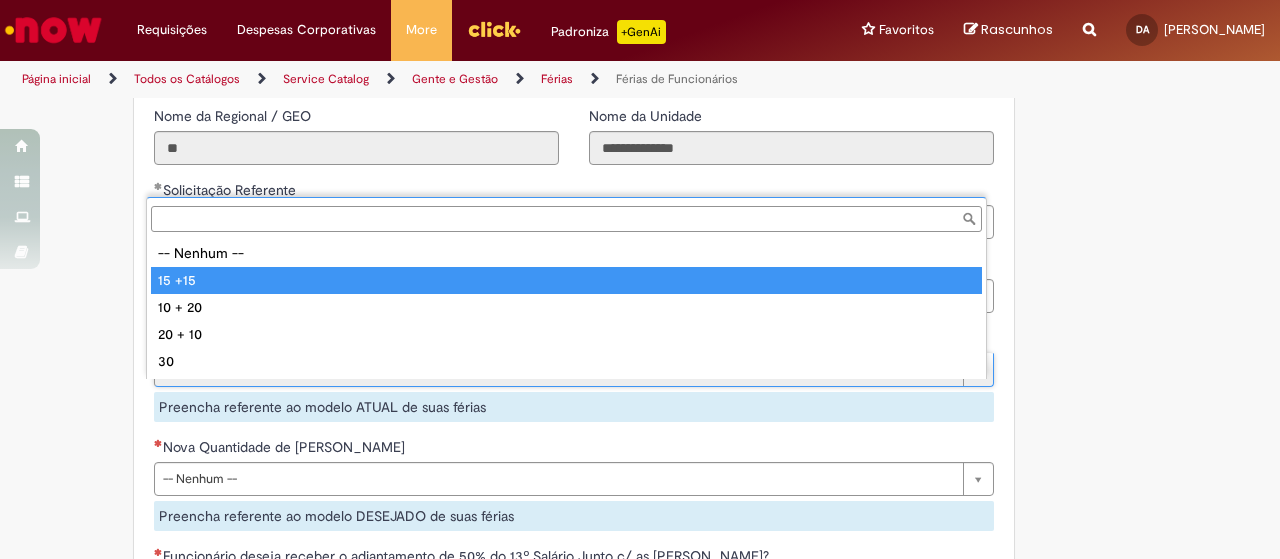type on "******" 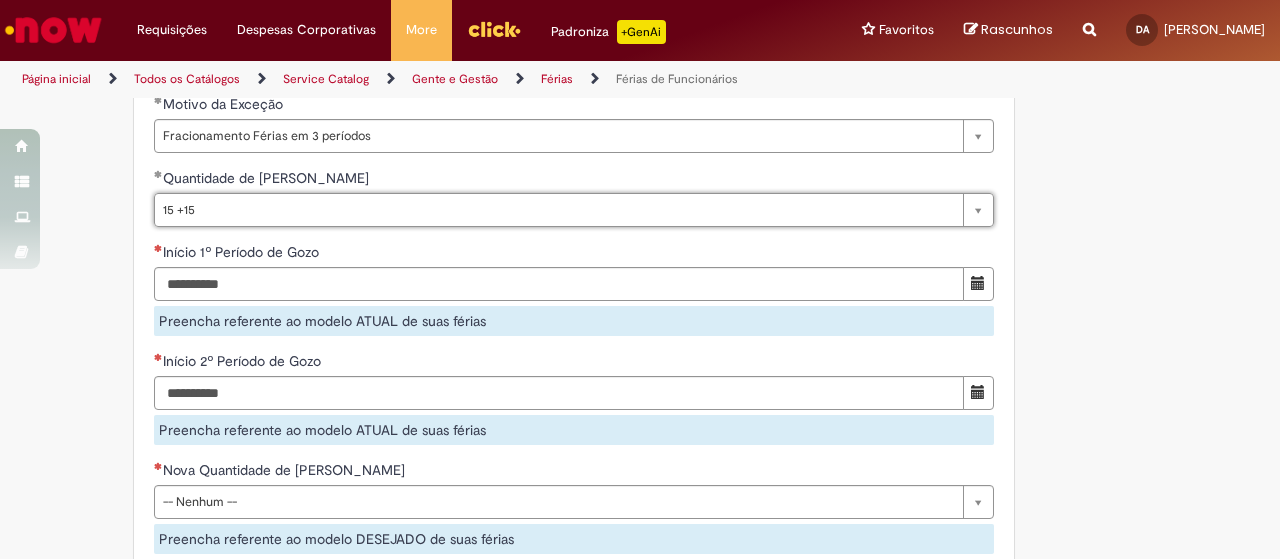 scroll, scrollTop: 1800, scrollLeft: 0, axis: vertical 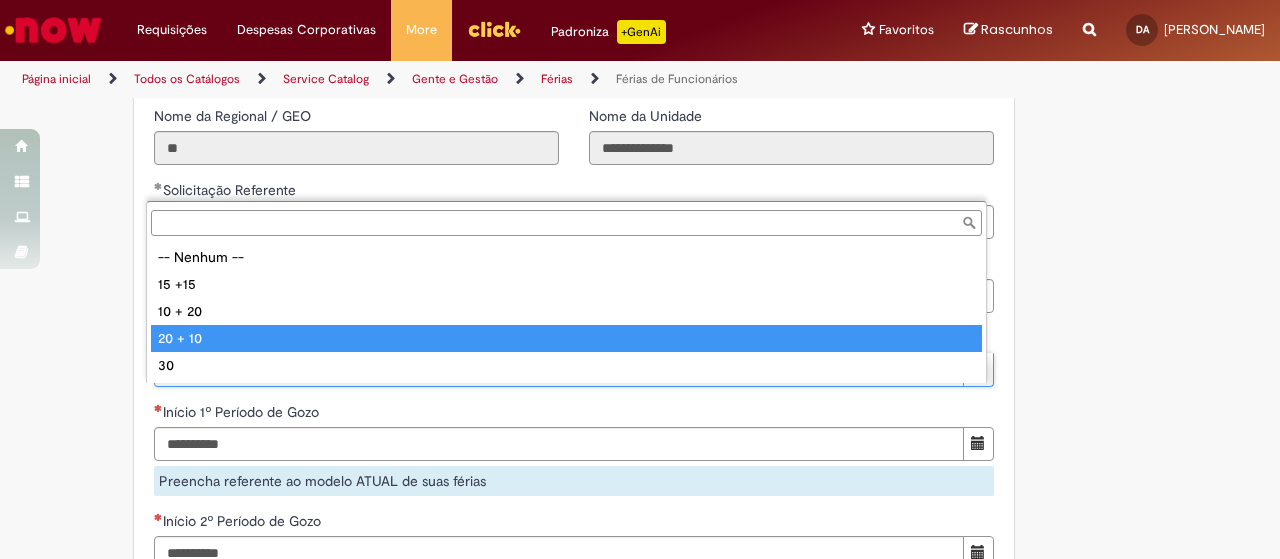 type on "******" 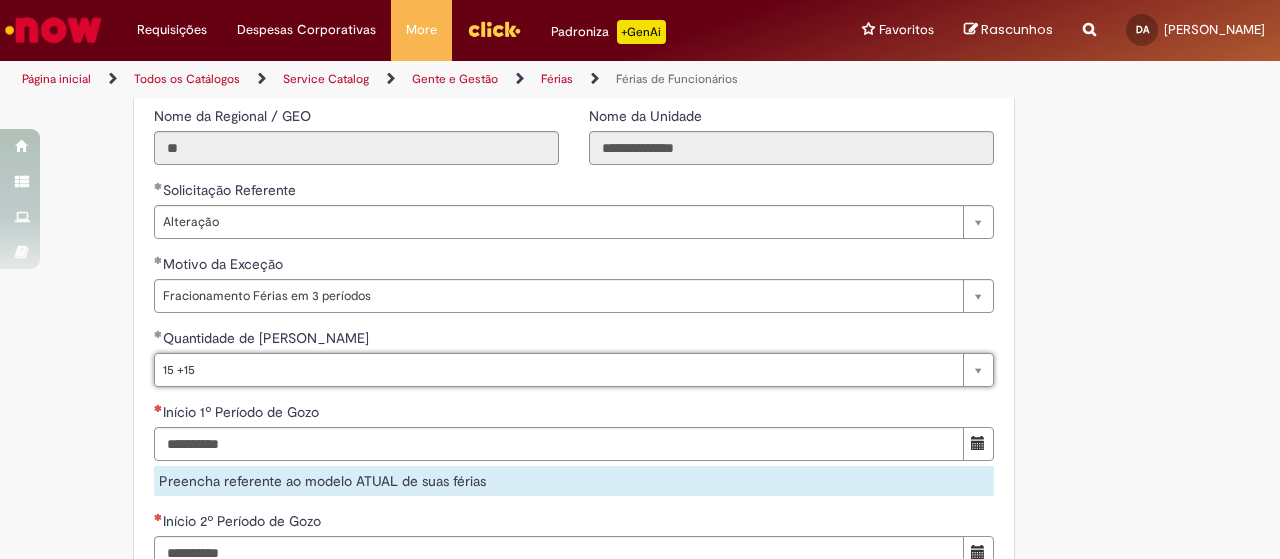 scroll, scrollTop: 0, scrollLeft: 35, axis: horizontal 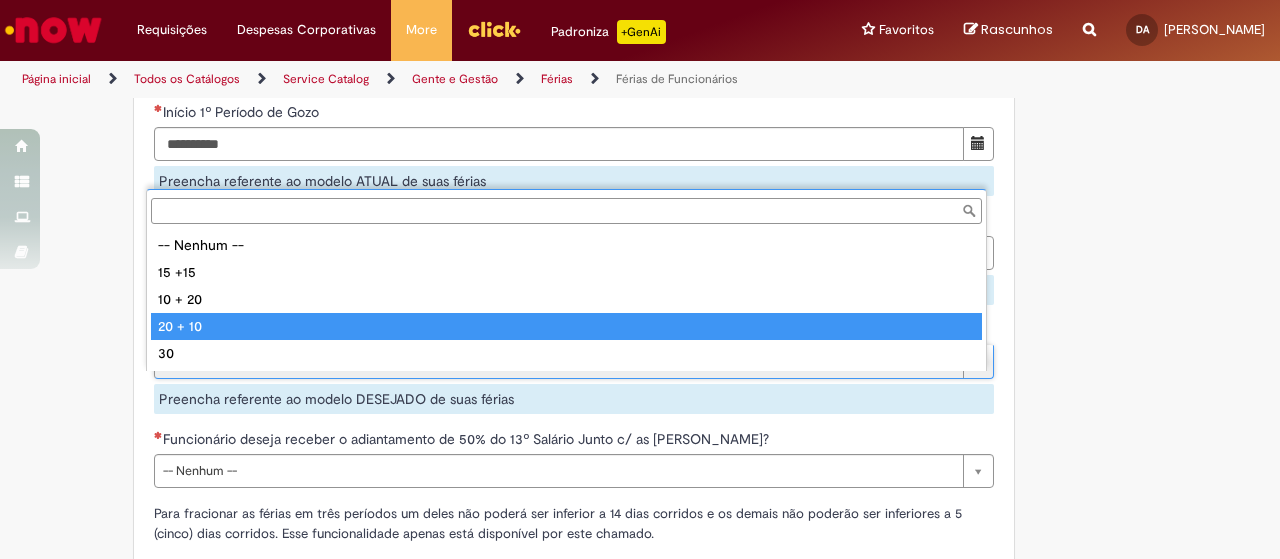 type on "*******" 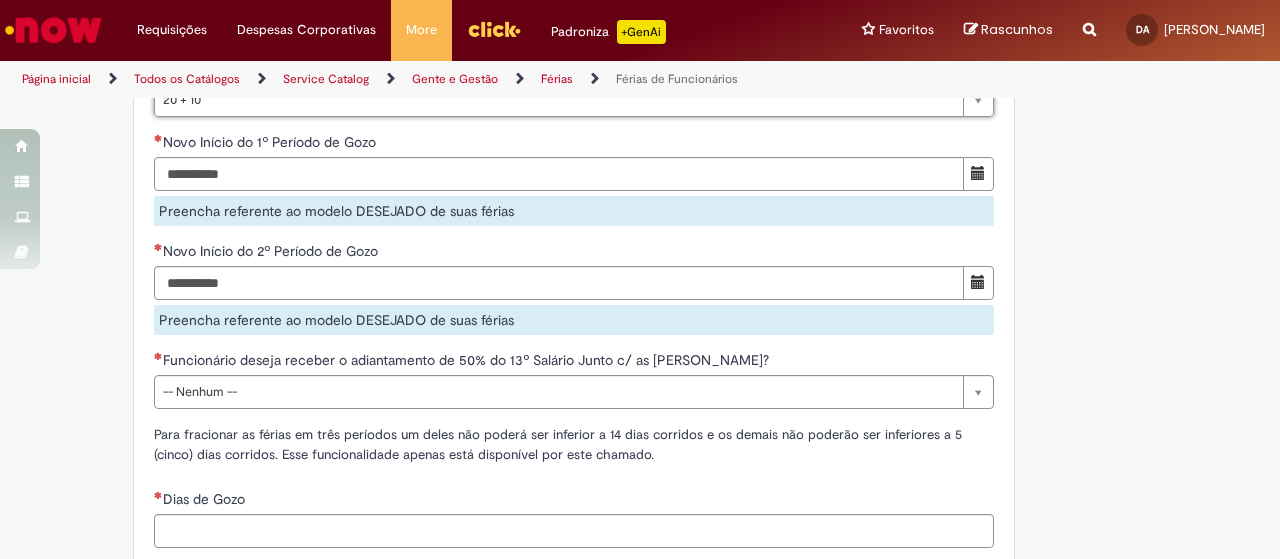 scroll, scrollTop: 2200, scrollLeft: 0, axis: vertical 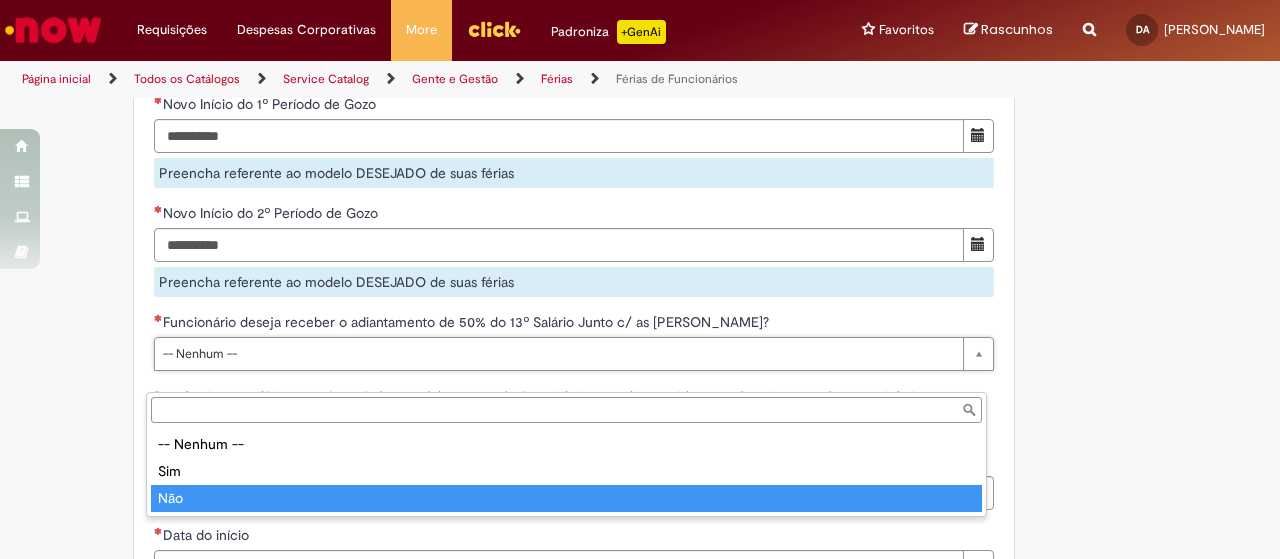 type on "***" 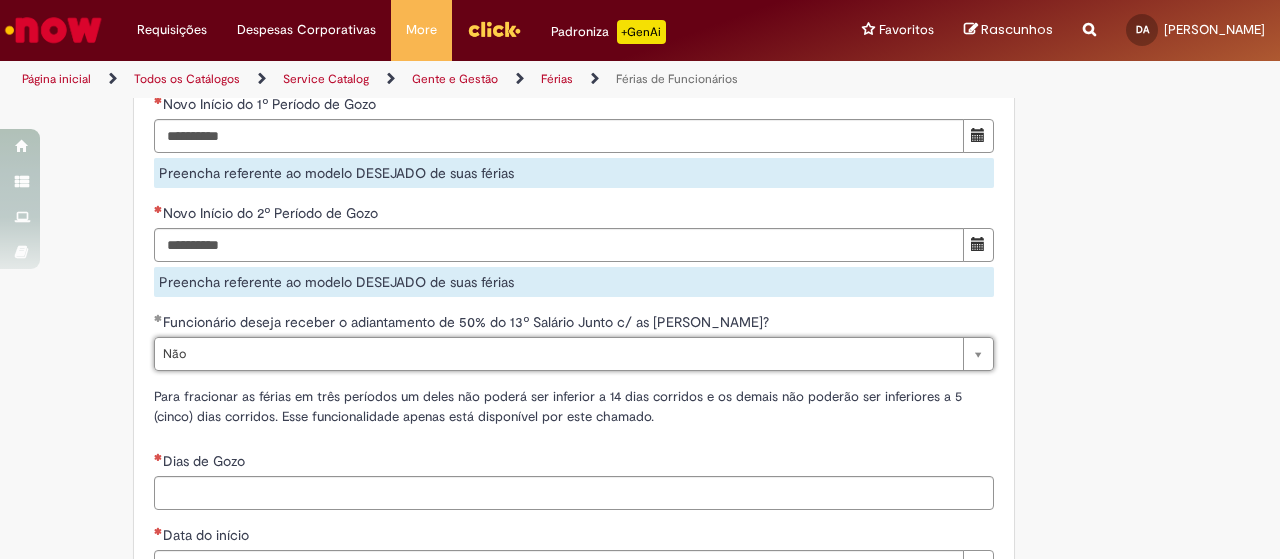 scroll, scrollTop: 2300, scrollLeft: 0, axis: vertical 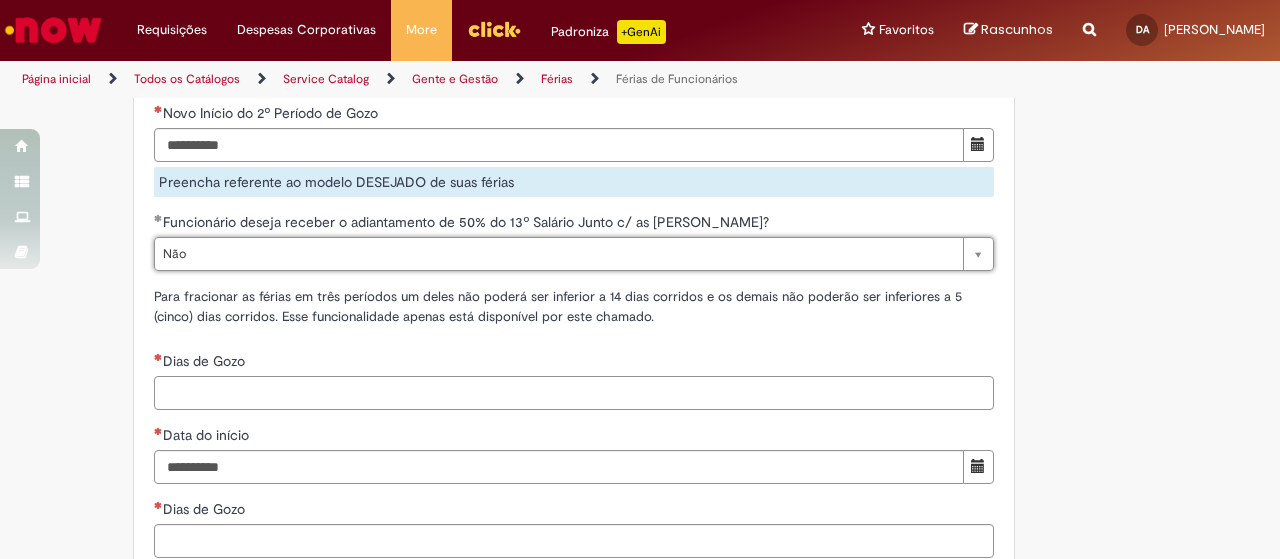 click on "Dias de Gozo" at bounding box center [574, 393] 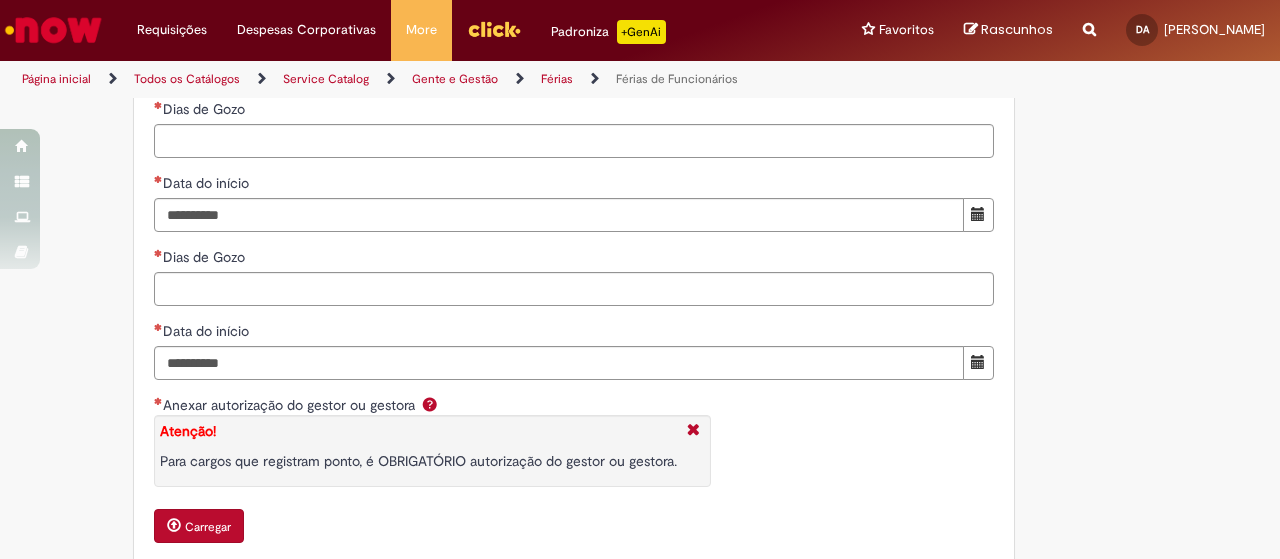 scroll, scrollTop: 2800, scrollLeft: 0, axis: vertical 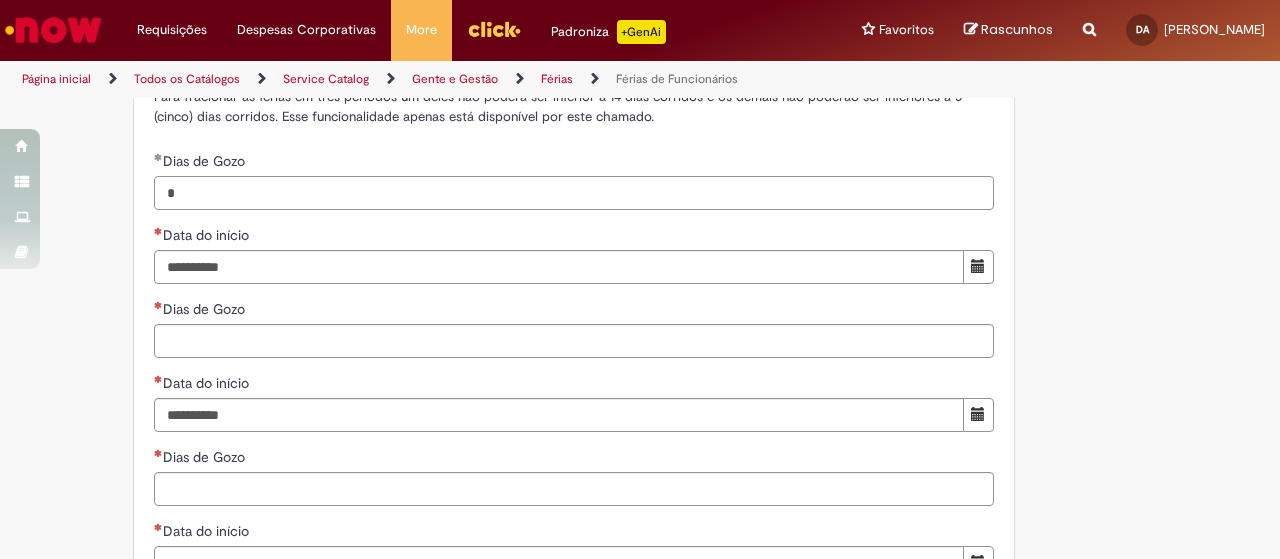 type on "*" 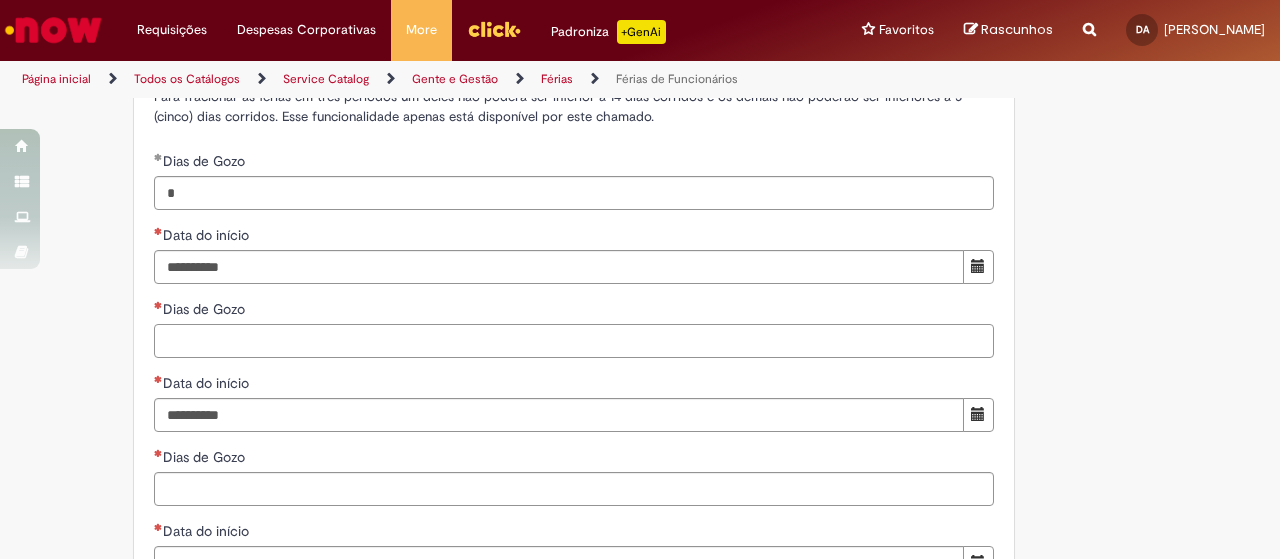 click on "Dias de Gozo" at bounding box center (574, 341) 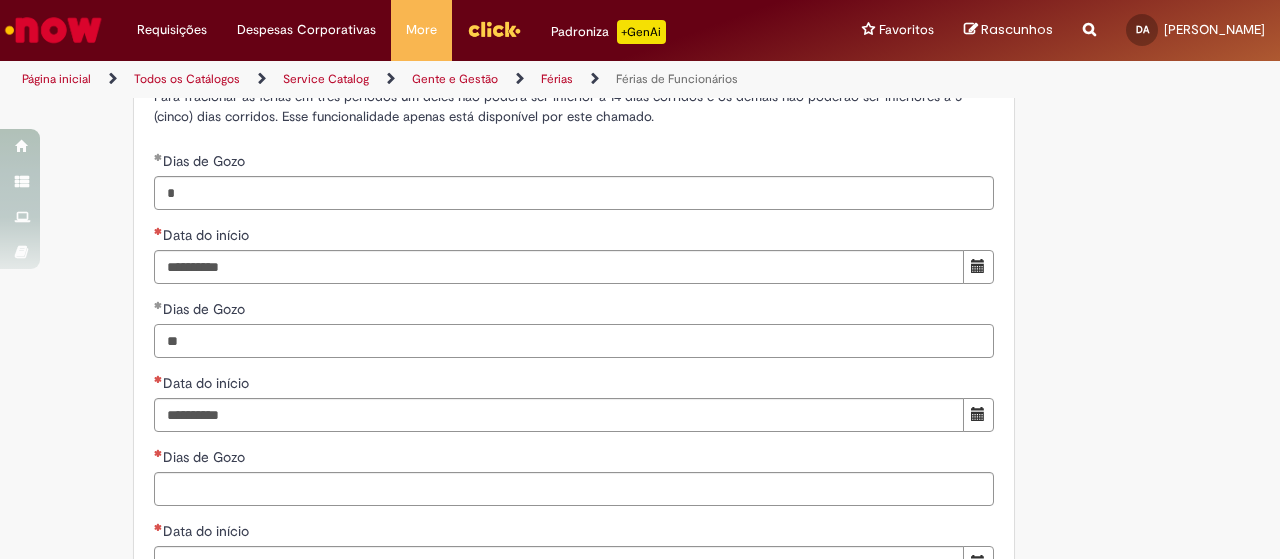type on "**" 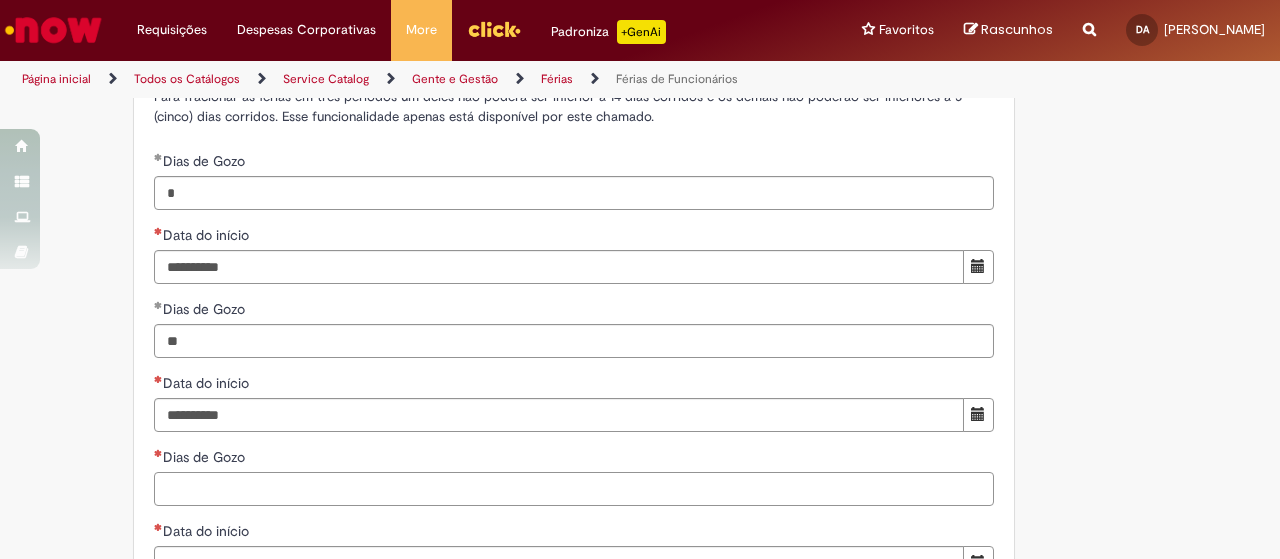 click on "Dias de Gozo" at bounding box center (574, 489) 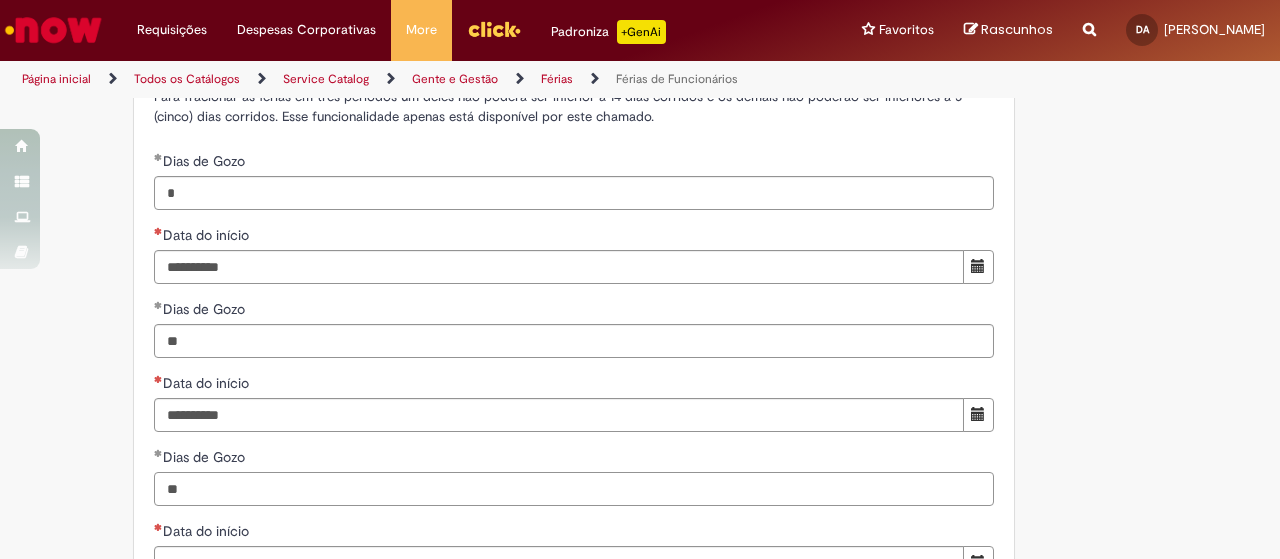 type on "**" 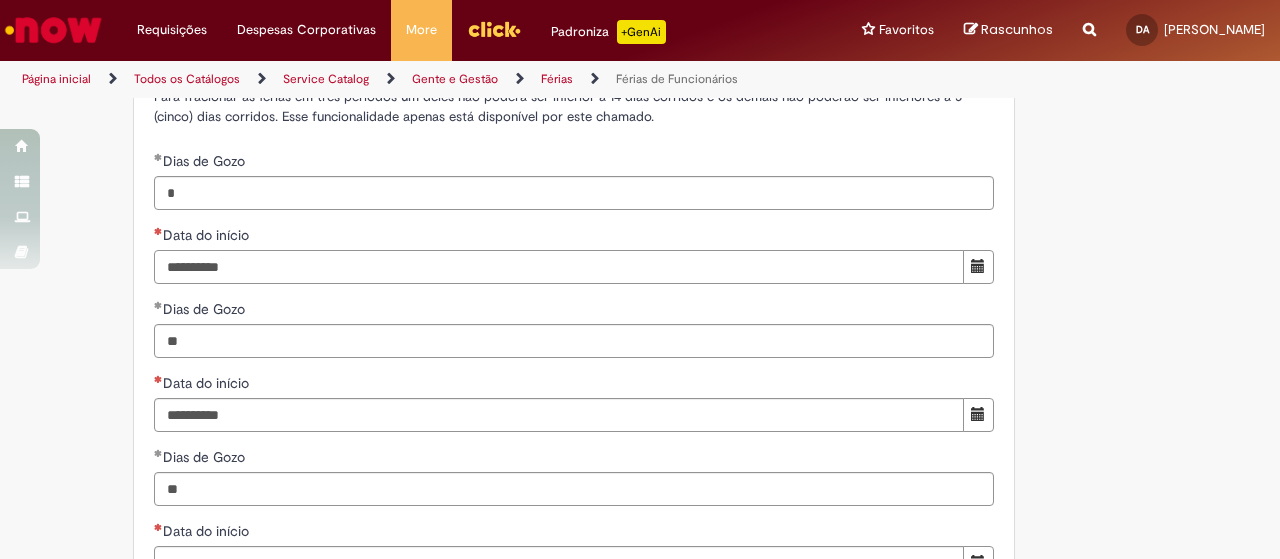 click on "Data do início" at bounding box center [559, 267] 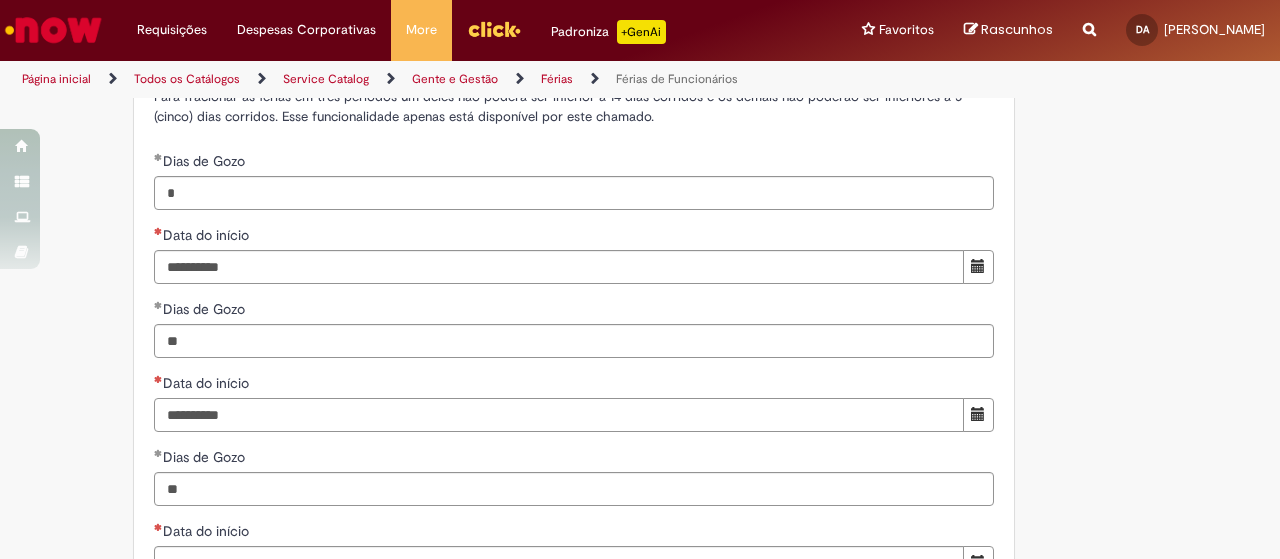 click on "Data do início" at bounding box center [559, 415] 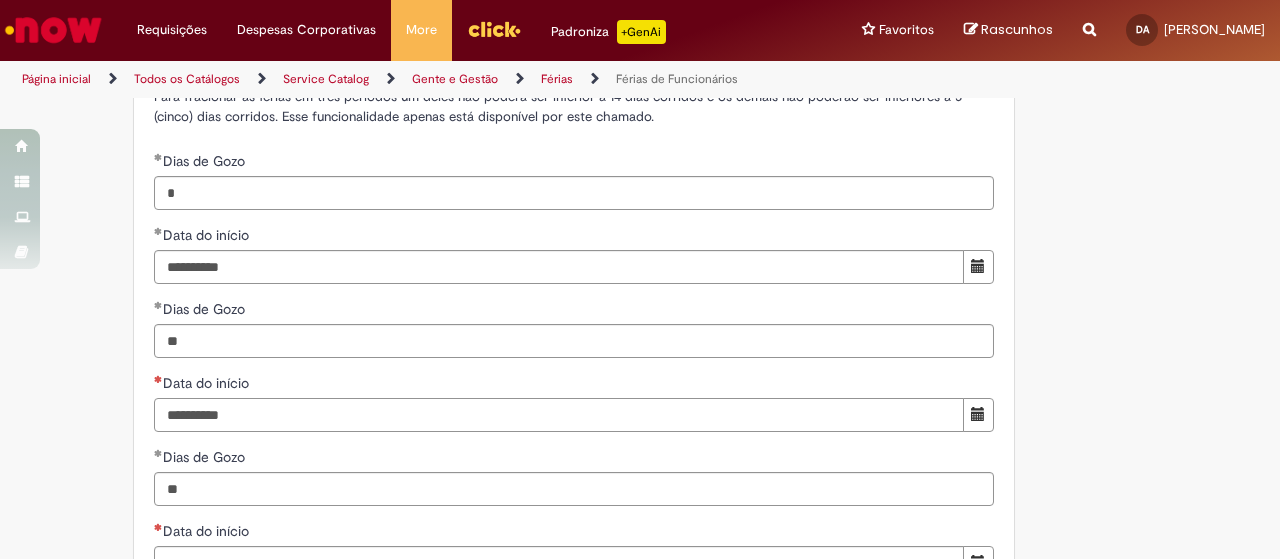click on "**********" at bounding box center (559, 415) 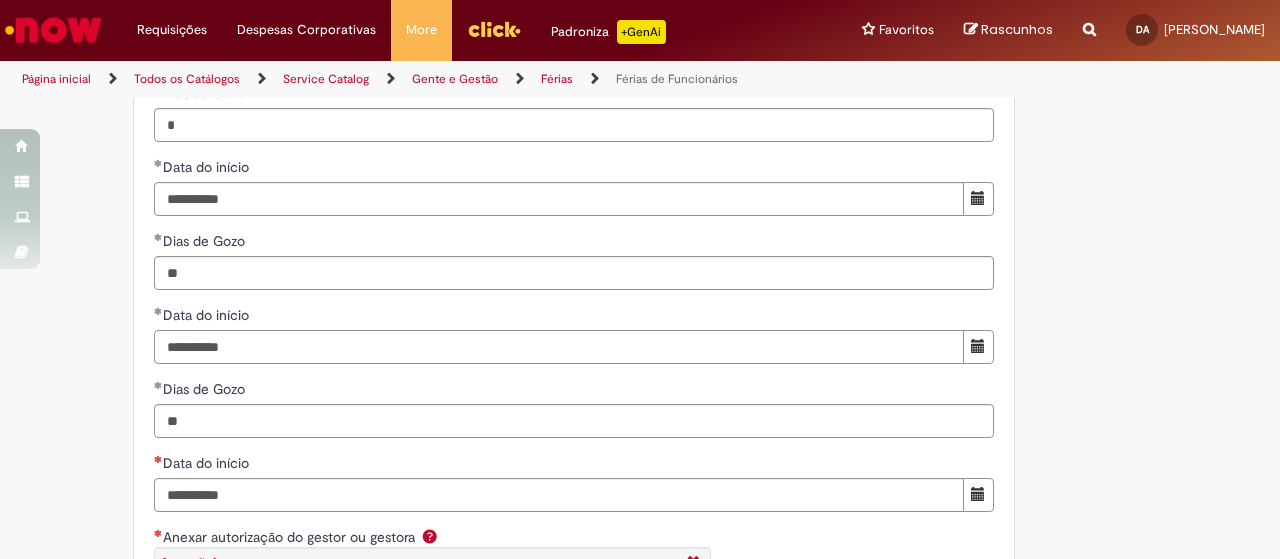 scroll, scrollTop: 2600, scrollLeft: 0, axis: vertical 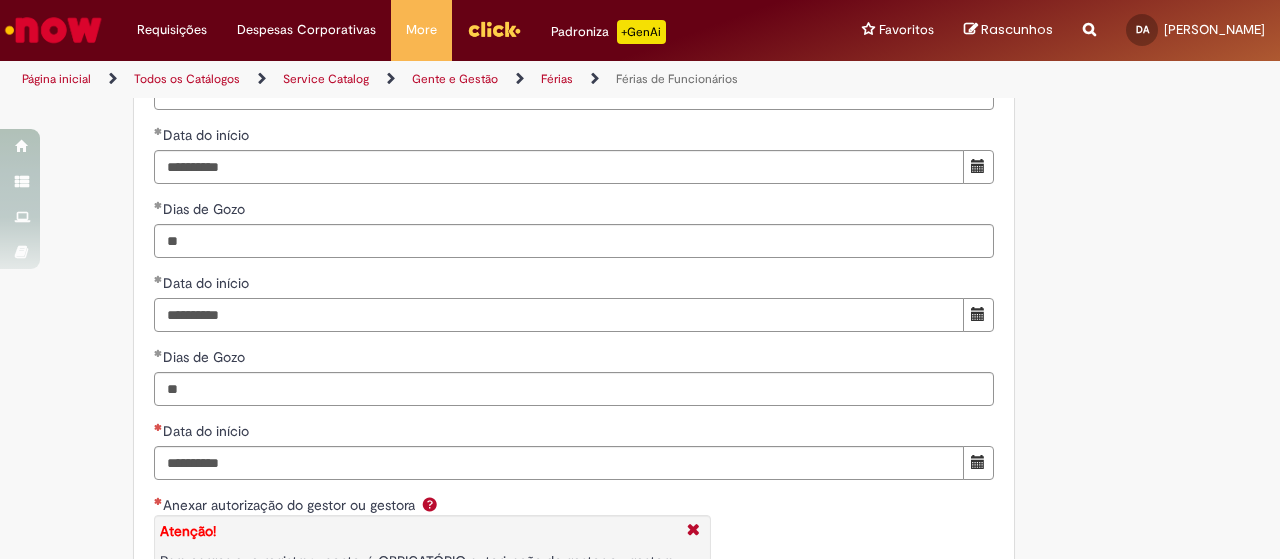 type on "**********" 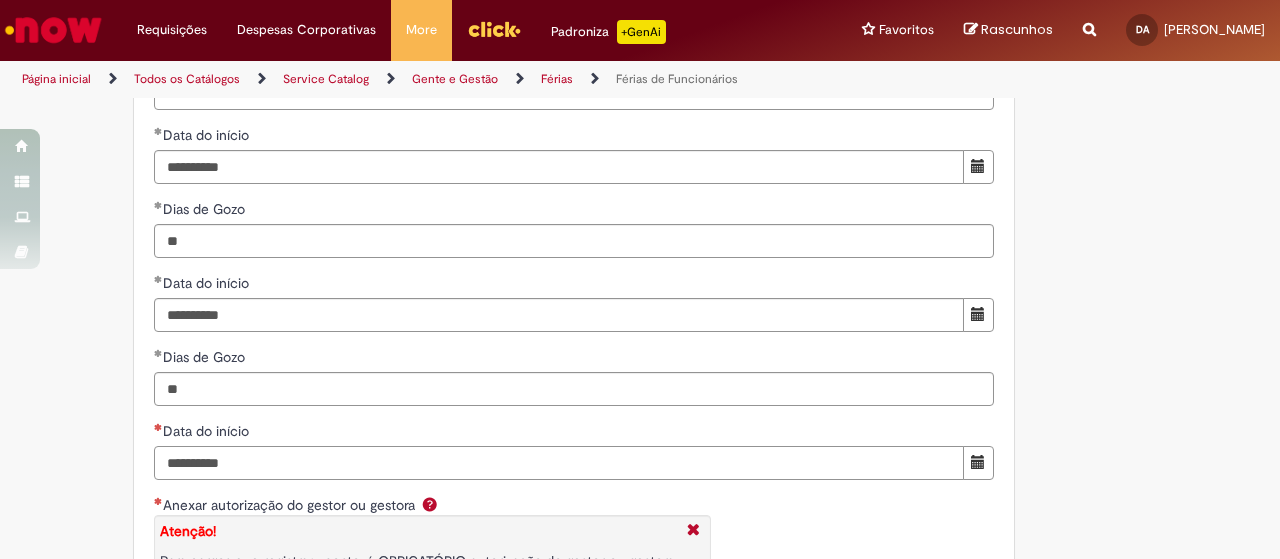 click on "Data do início" at bounding box center [559, 463] 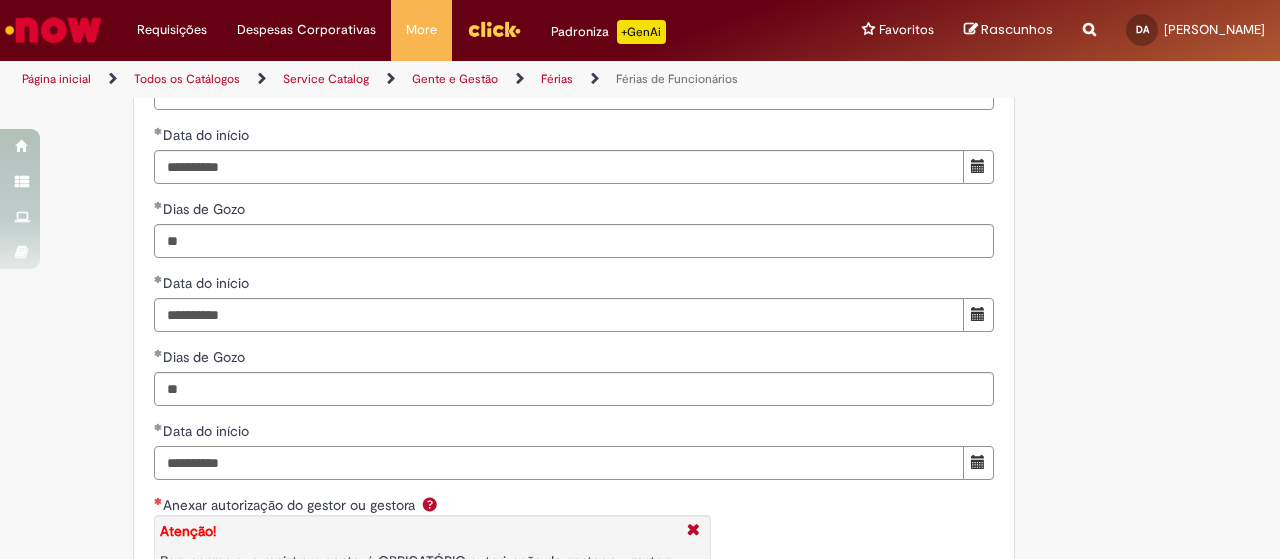 drag, startPoint x: 174, startPoint y: 488, endPoint x: 226, endPoint y: 479, distance: 52.773098 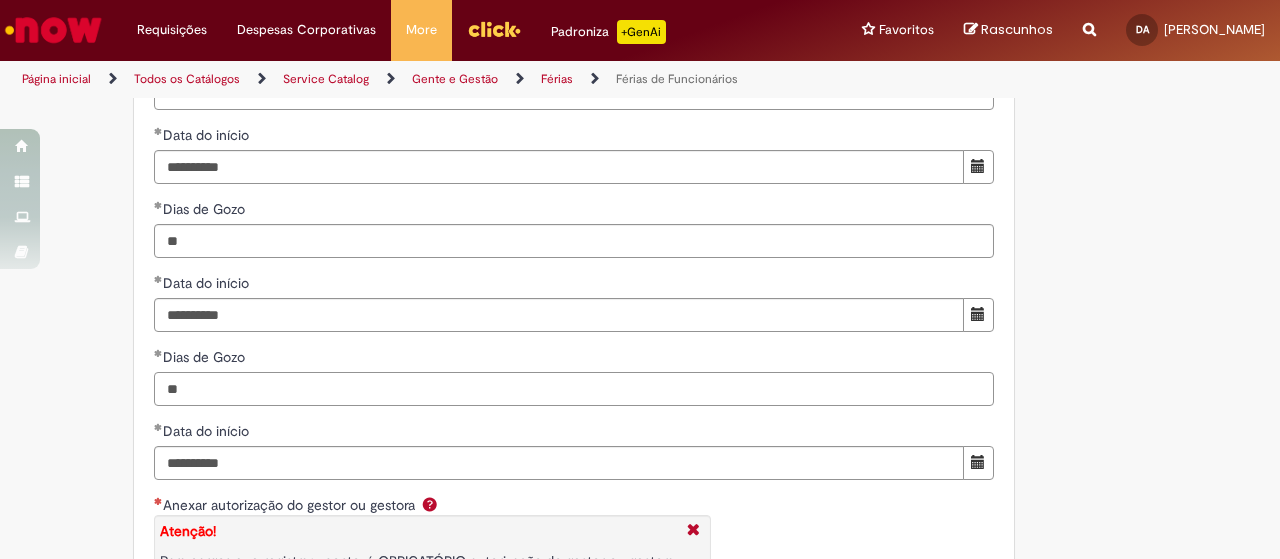 click on "**" at bounding box center (574, 389) 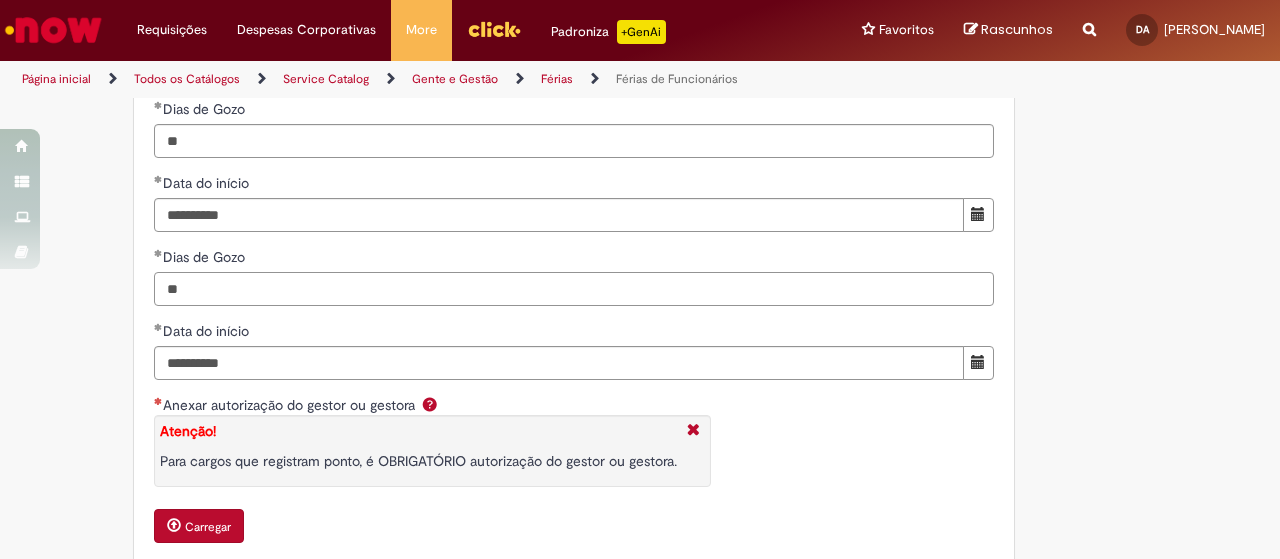 scroll, scrollTop: 2800, scrollLeft: 0, axis: vertical 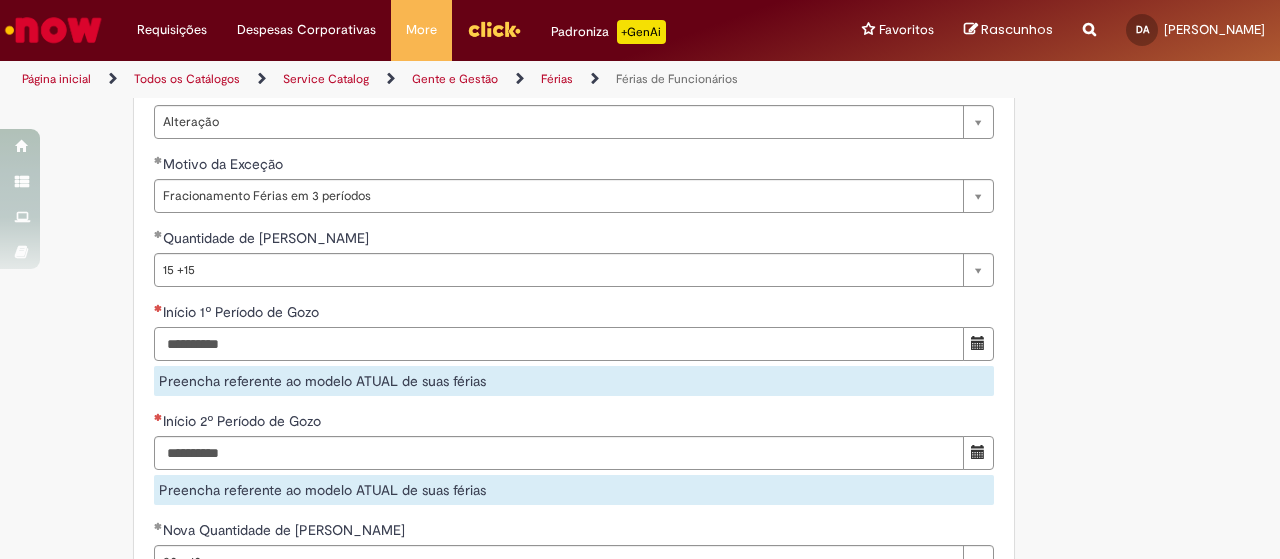 click on "Início 1º Período de Gozo" at bounding box center [559, 344] 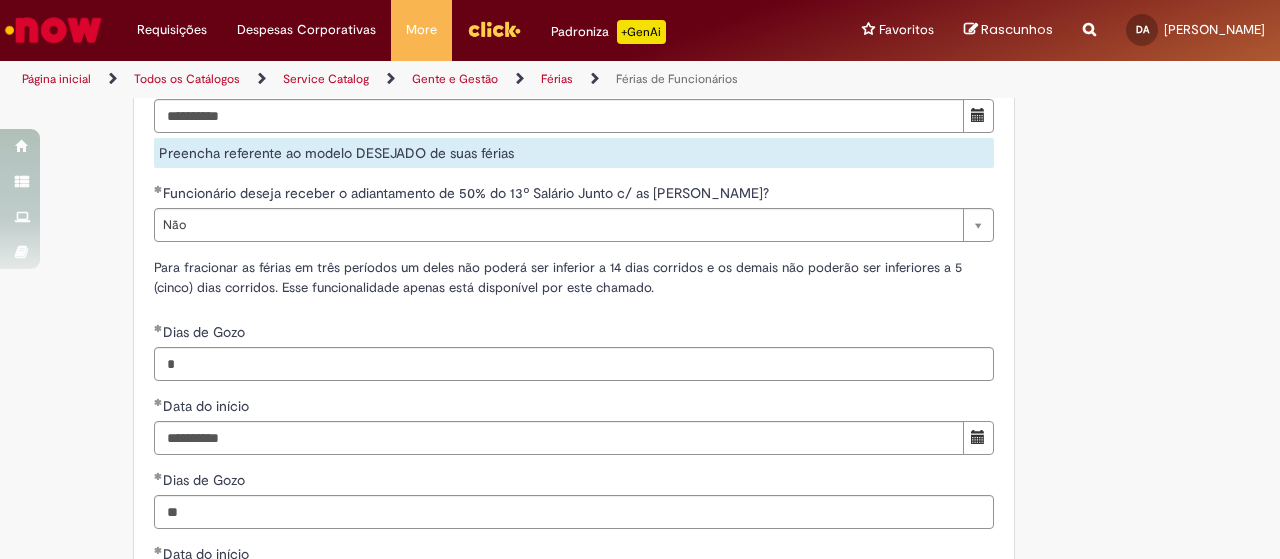 scroll, scrollTop: 2400, scrollLeft: 0, axis: vertical 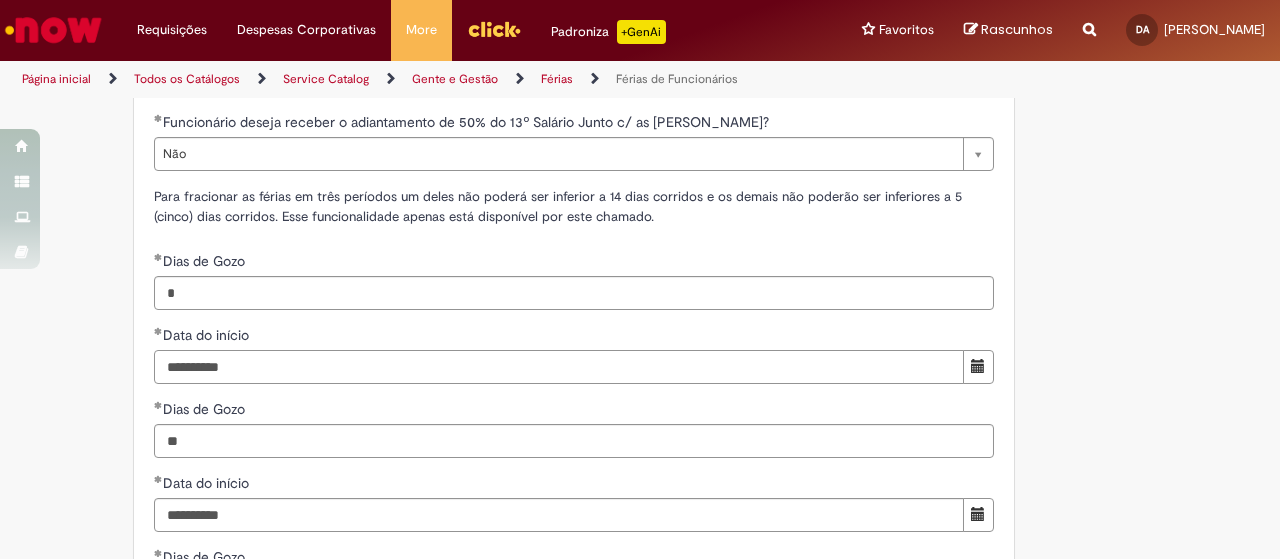 drag, startPoint x: 219, startPoint y: 393, endPoint x: 129, endPoint y: 360, distance: 95.85927 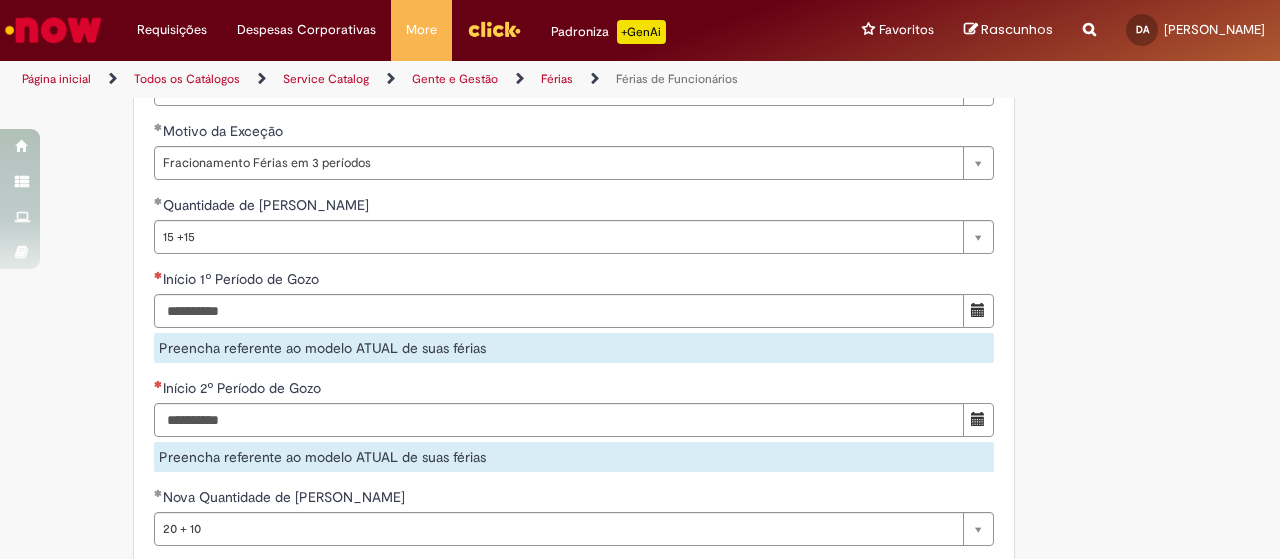scroll, scrollTop: 1700, scrollLeft: 0, axis: vertical 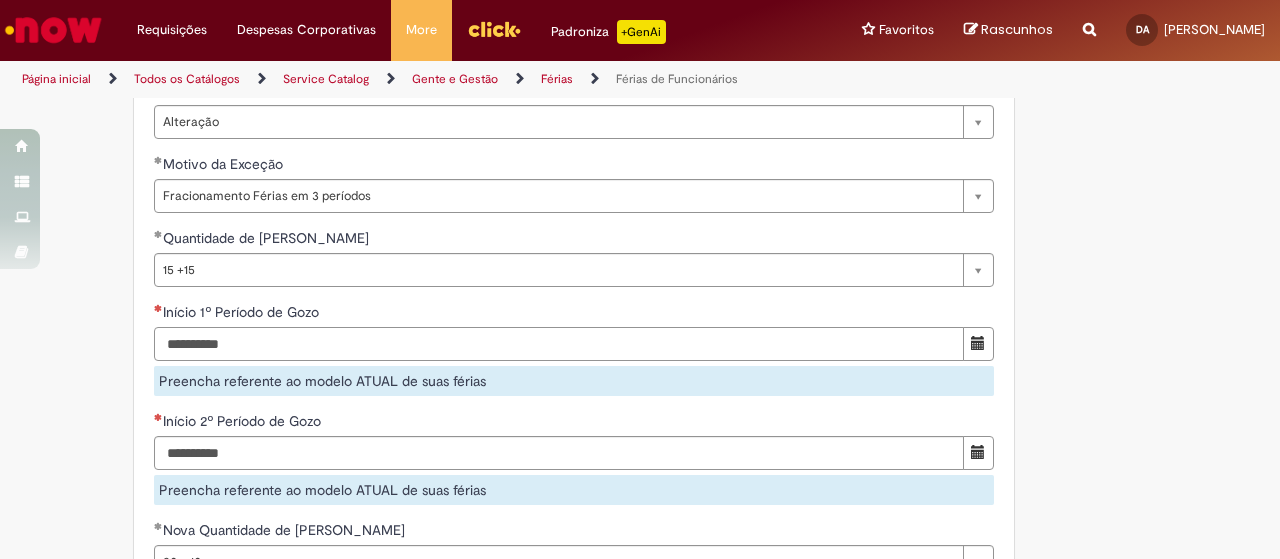 click on "Início 1º Período de Gozo" at bounding box center [559, 344] 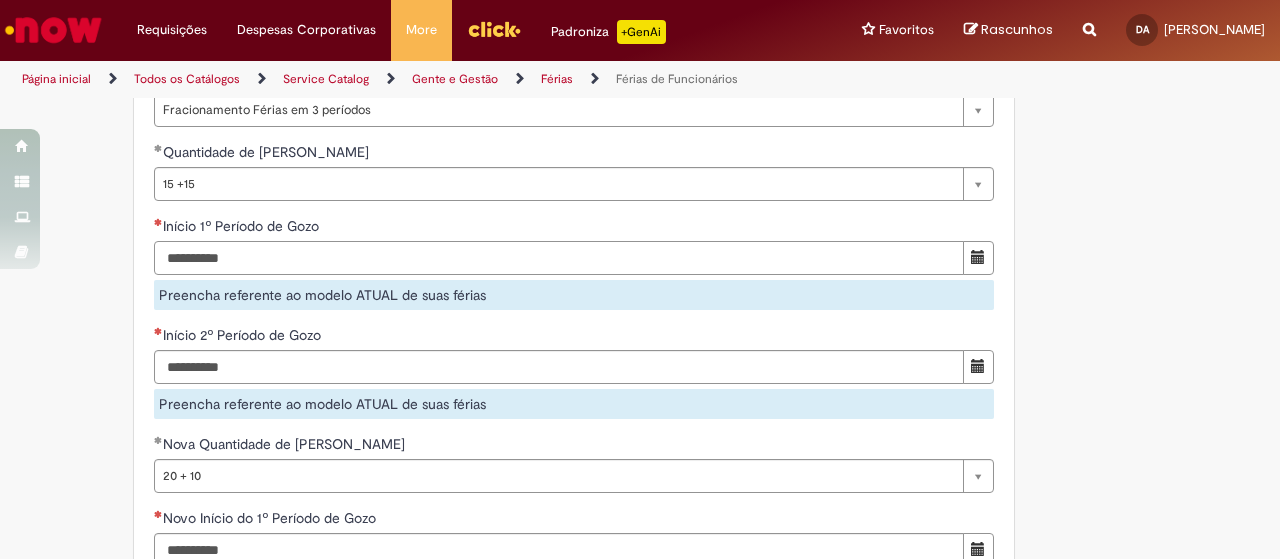 scroll, scrollTop: 1900, scrollLeft: 0, axis: vertical 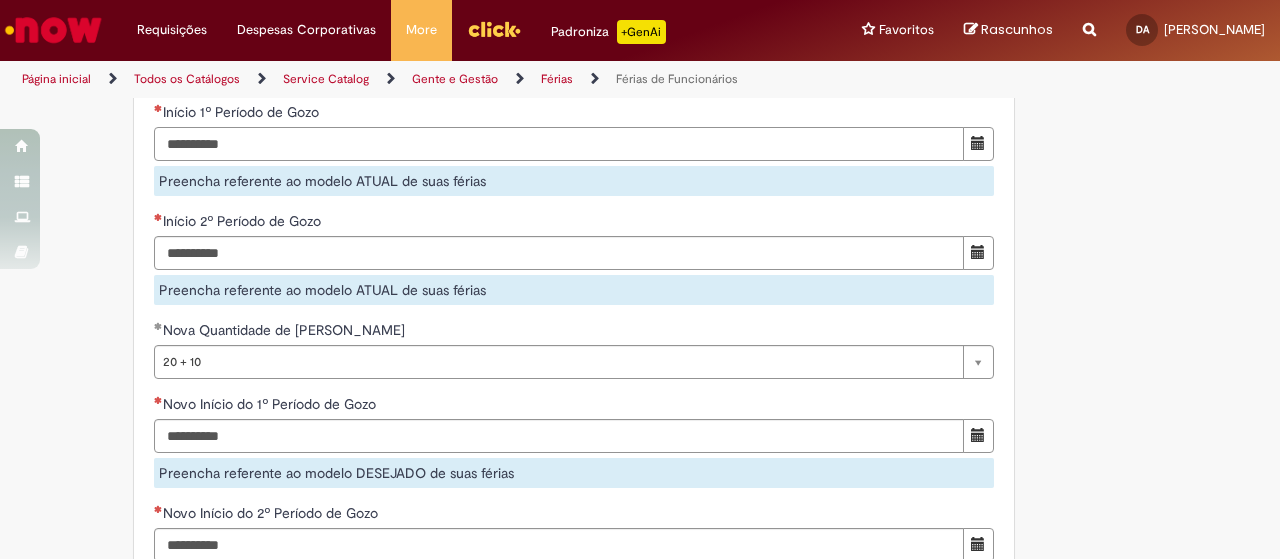 type on "**********" 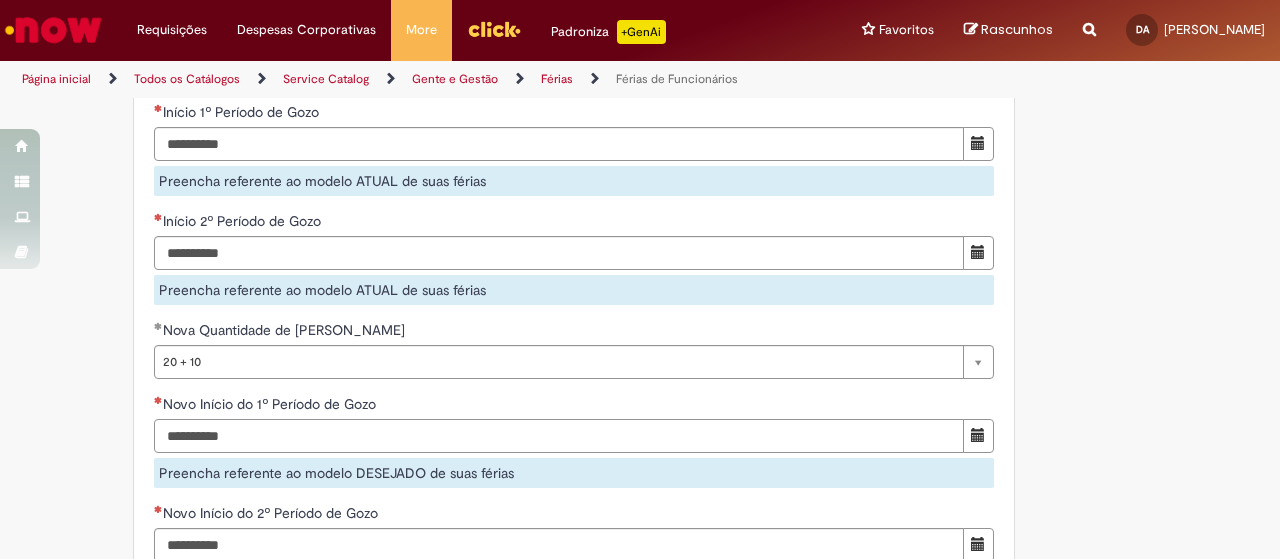 click on "Novo Início do 1º Período de Gozo Preencha referente ao modelo DESEJADO de suas férias" at bounding box center [574, 441] 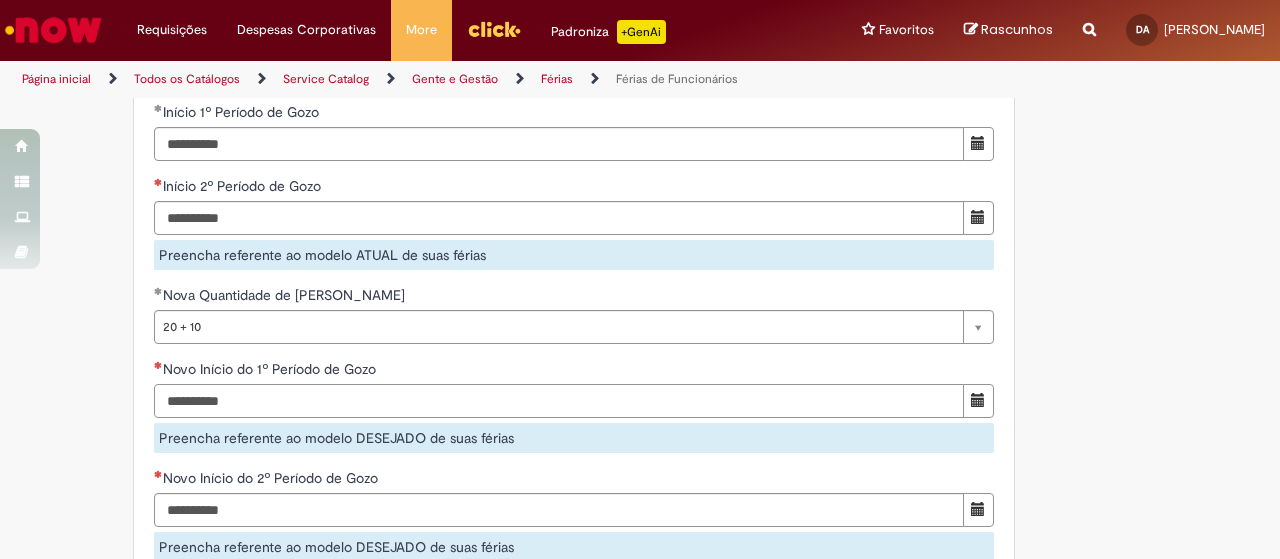 paste on "**********" 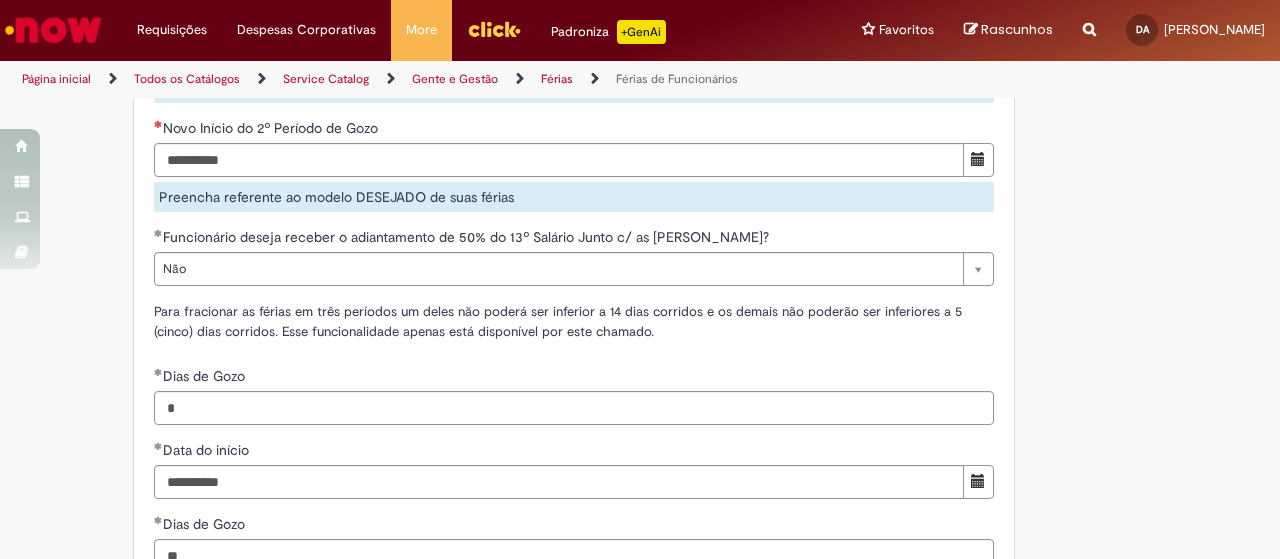 scroll, scrollTop: 2400, scrollLeft: 0, axis: vertical 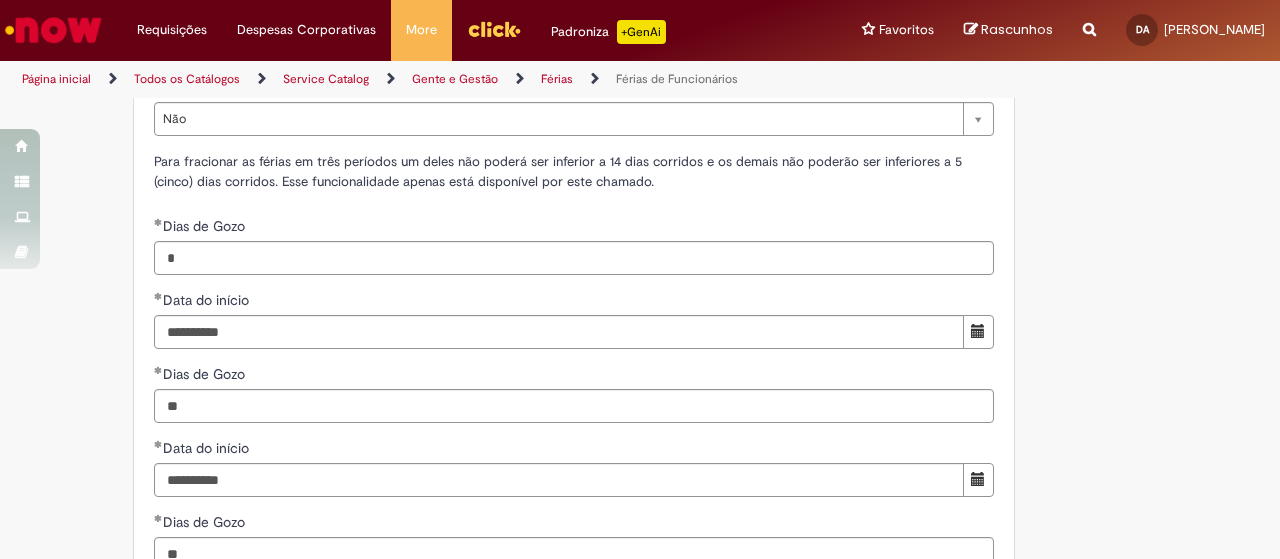 type on "**********" 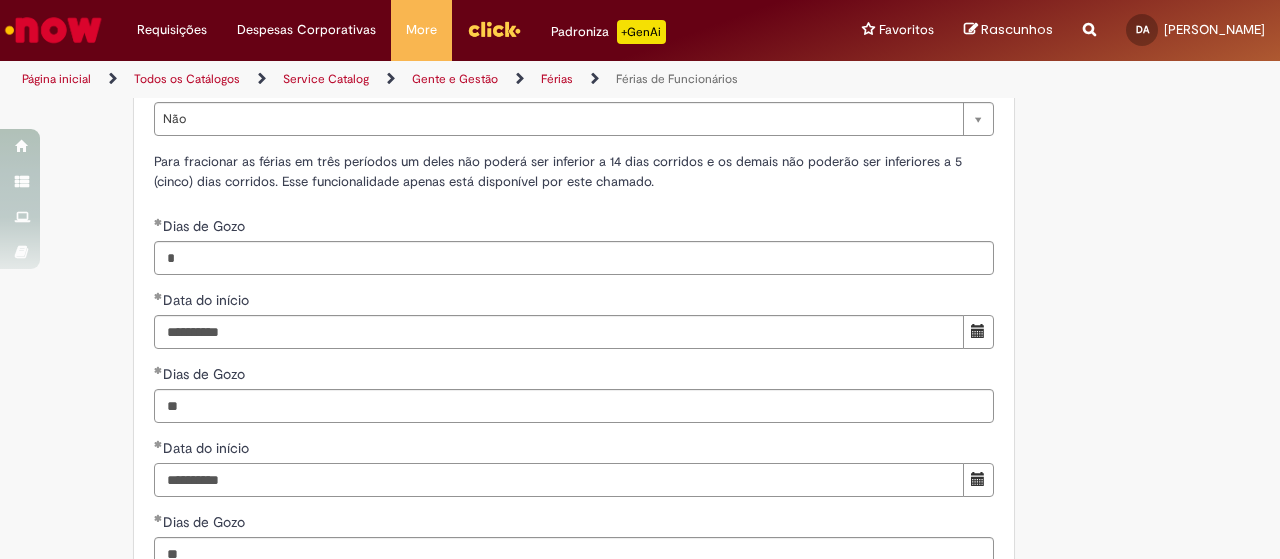 drag, startPoint x: 186, startPoint y: 503, endPoint x: 132, endPoint y: 494, distance: 54.74486 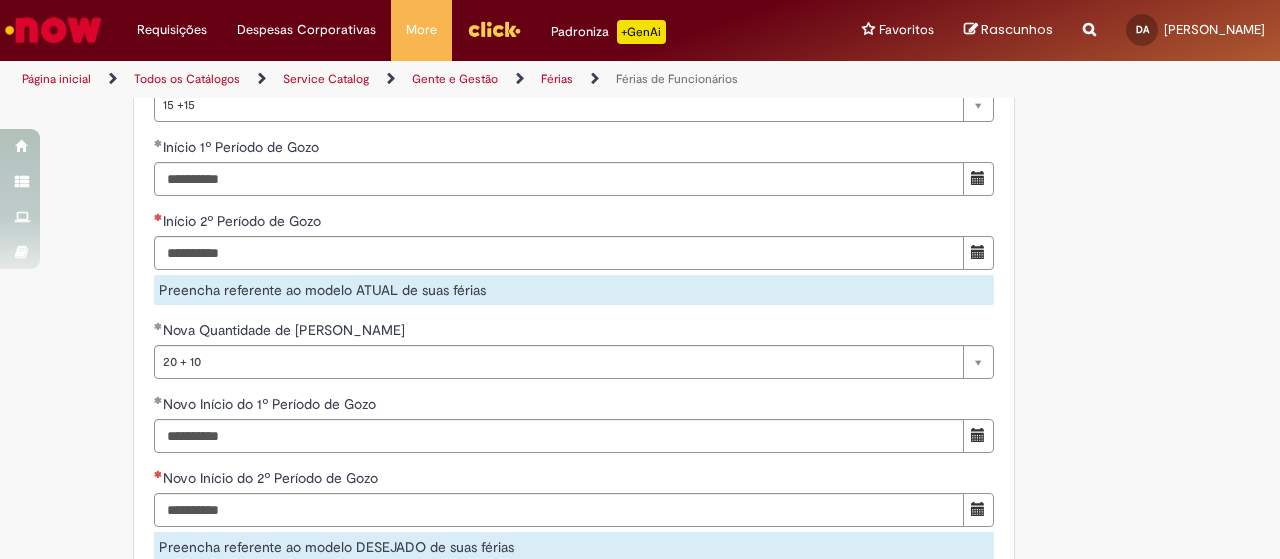 scroll, scrollTop: 1965, scrollLeft: 0, axis: vertical 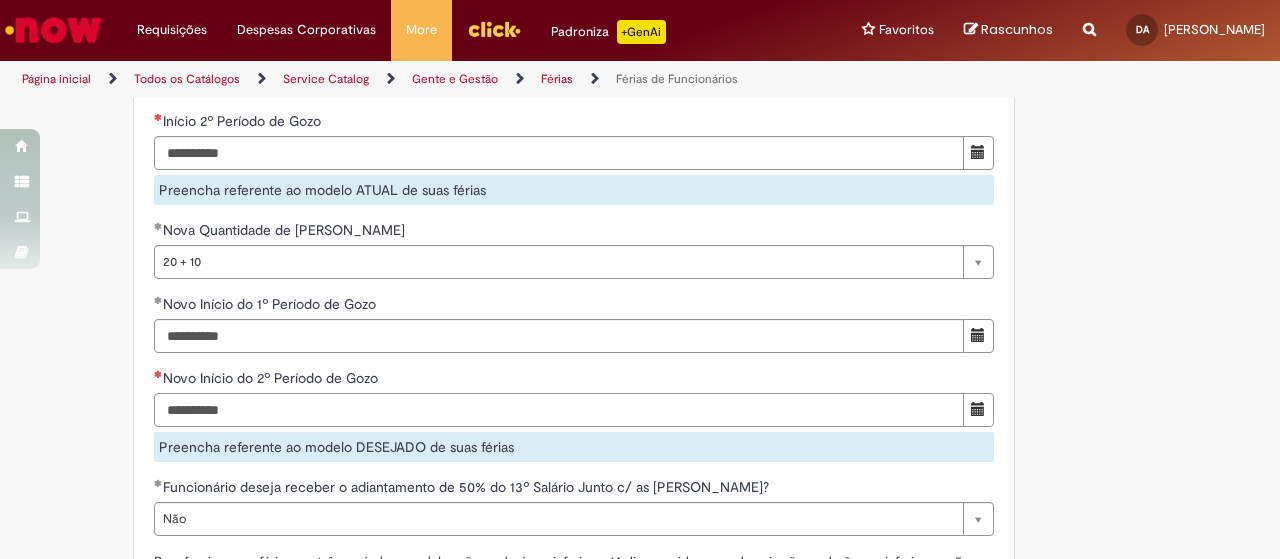 click on "Novo Início do 2º Período de Gozo" at bounding box center (559, 410) 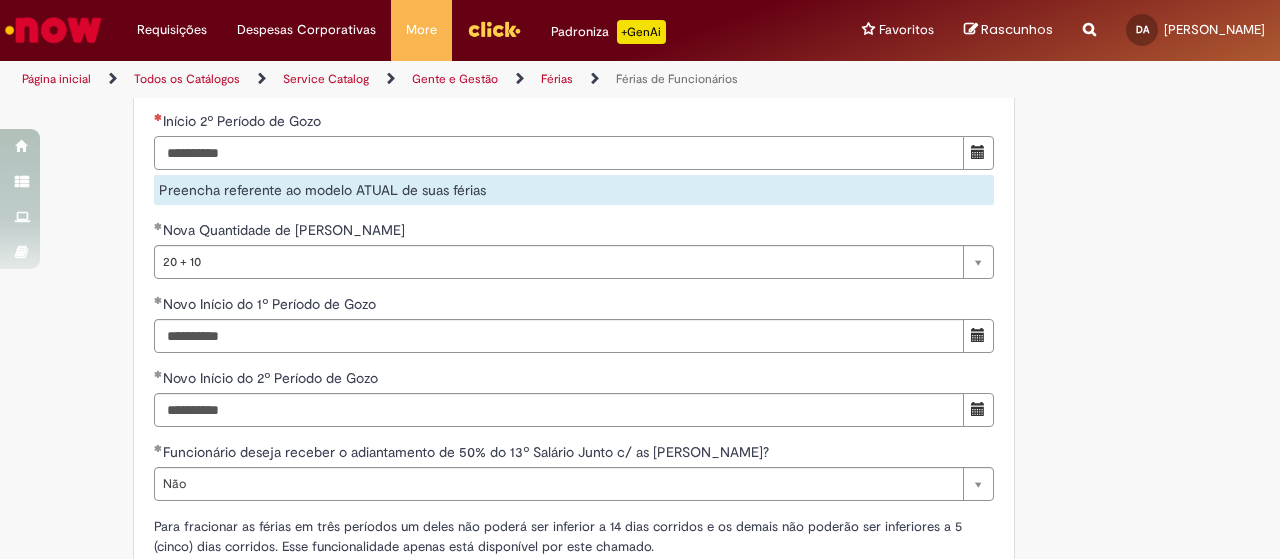 click on "Início 2º Período de Gozo" at bounding box center (559, 153) 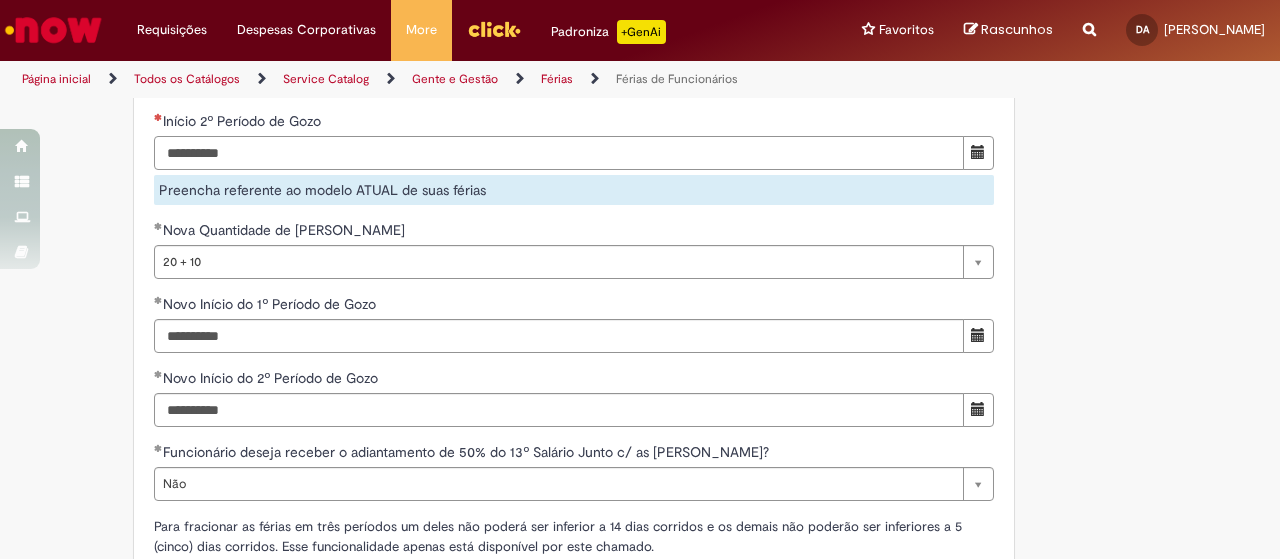 paste on "**********" 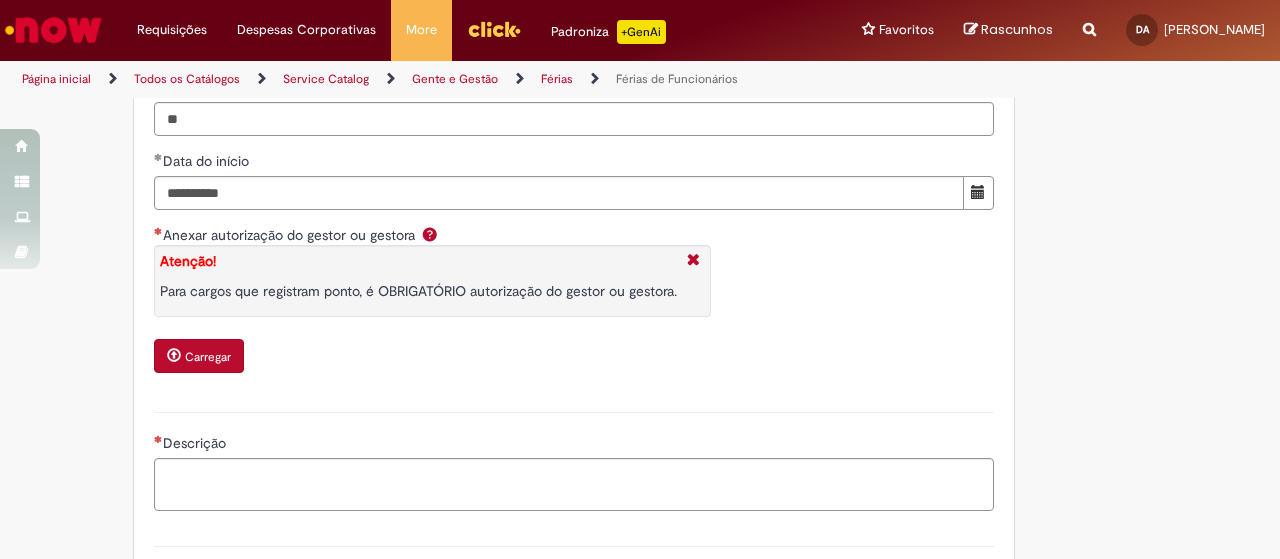 scroll, scrollTop: 2865, scrollLeft: 0, axis: vertical 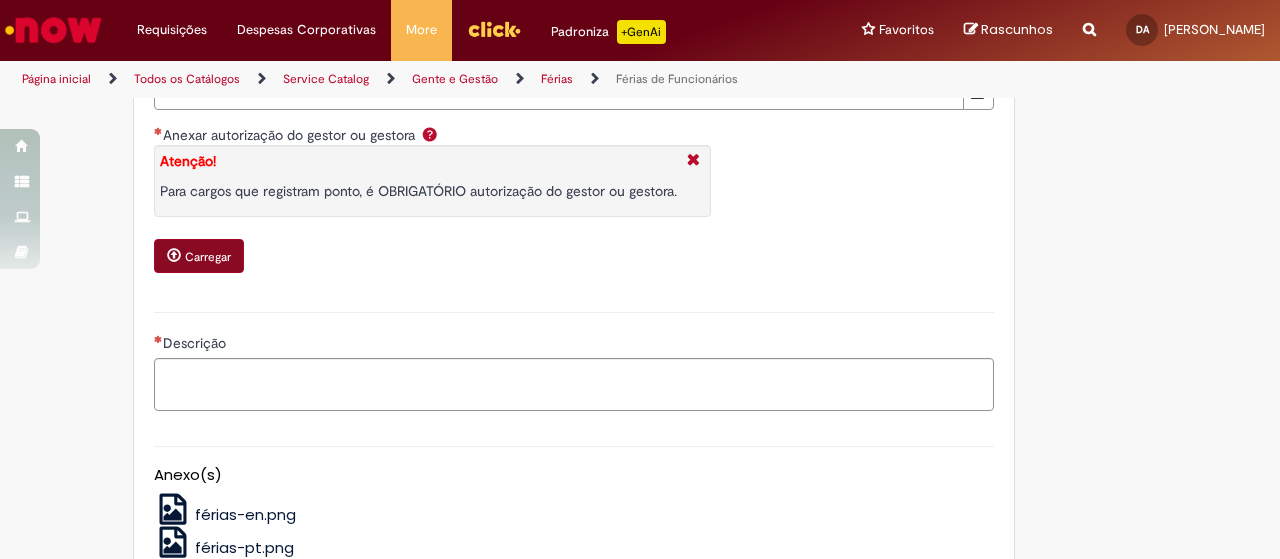 type on "**********" 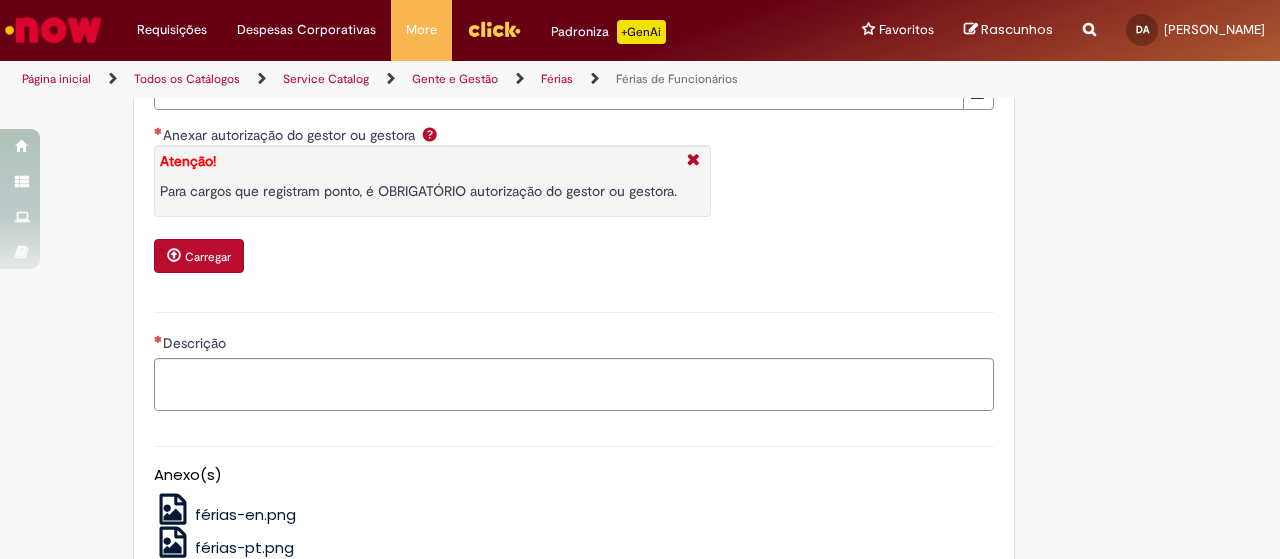 click on "Carregar" at bounding box center [208, 257] 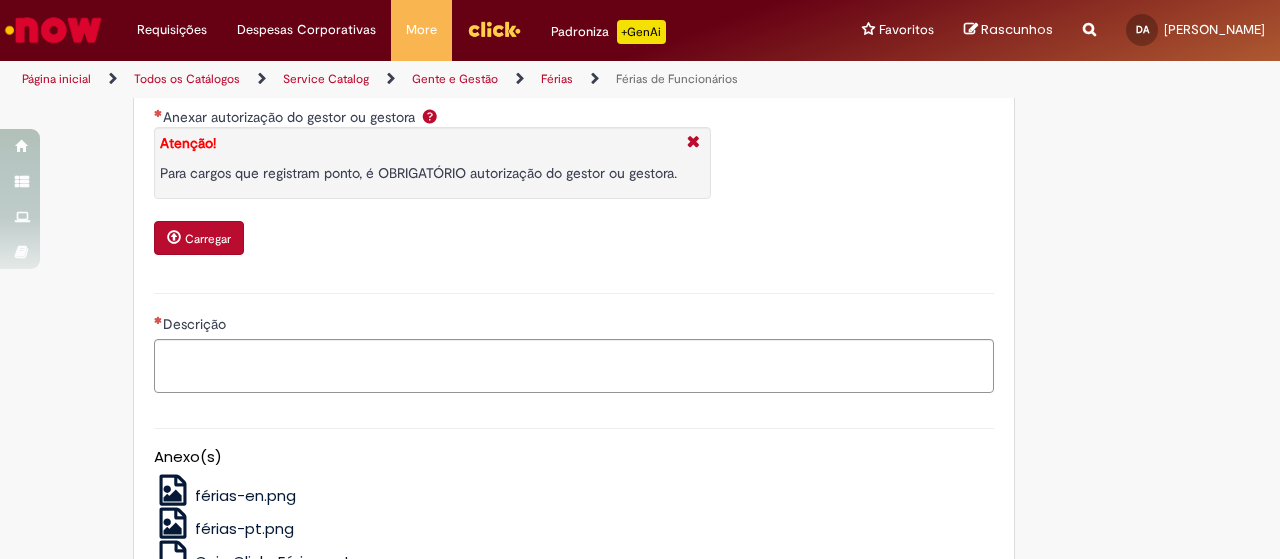 scroll, scrollTop: 2846, scrollLeft: 0, axis: vertical 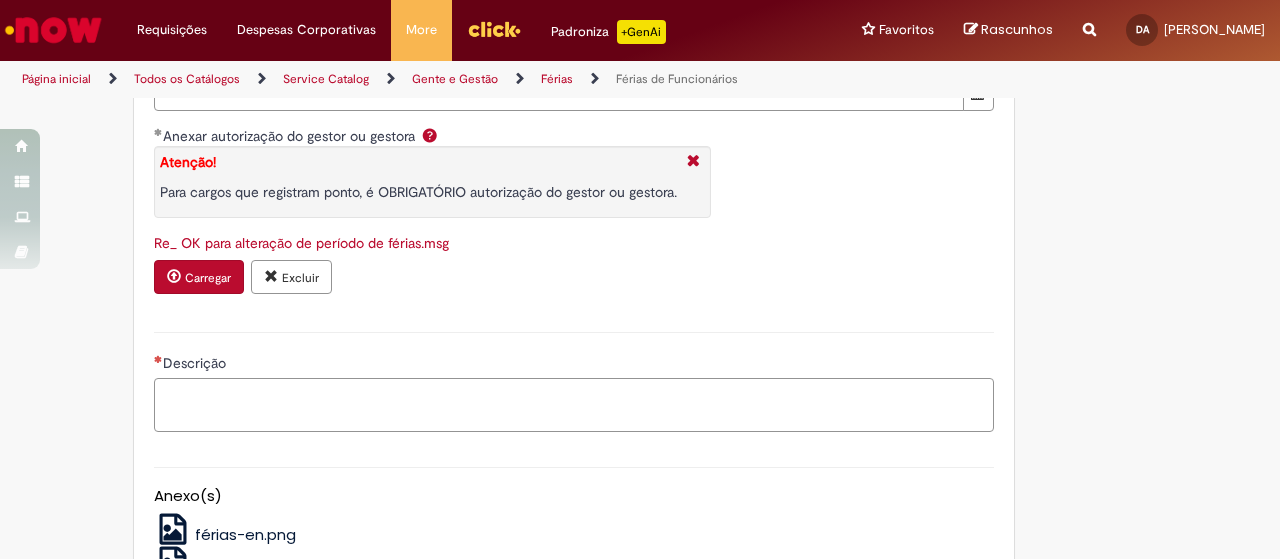 click on "Descrição" at bounding box center (574, 404) 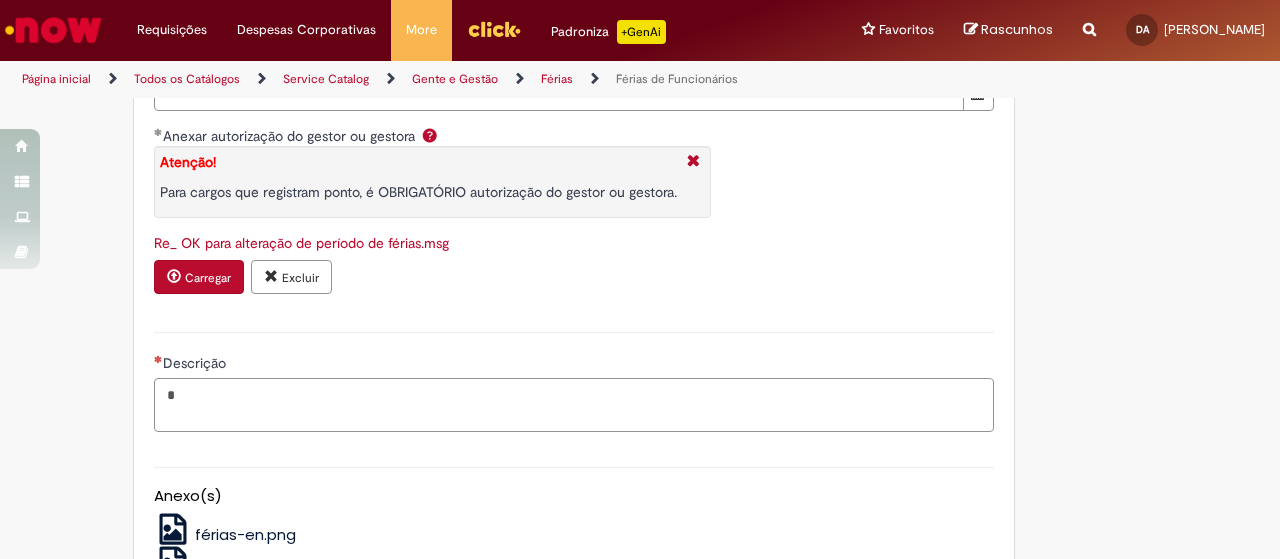 click on "*" at bounding box center (574, 404) 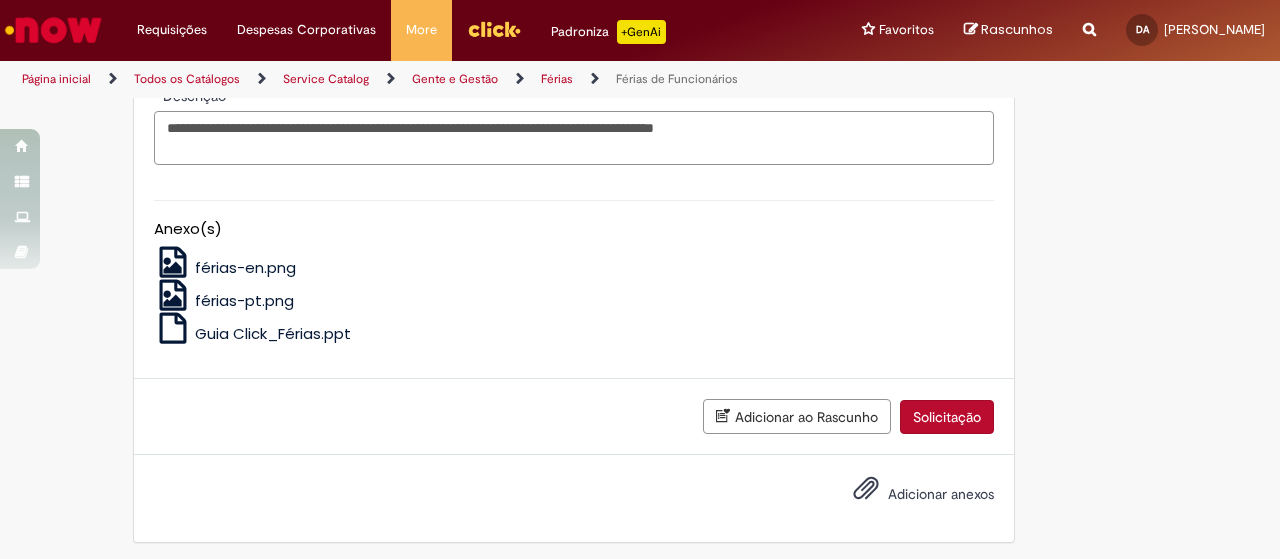 scroll, scrollTop: 3140, scrollLeft: 0, axis: vertical 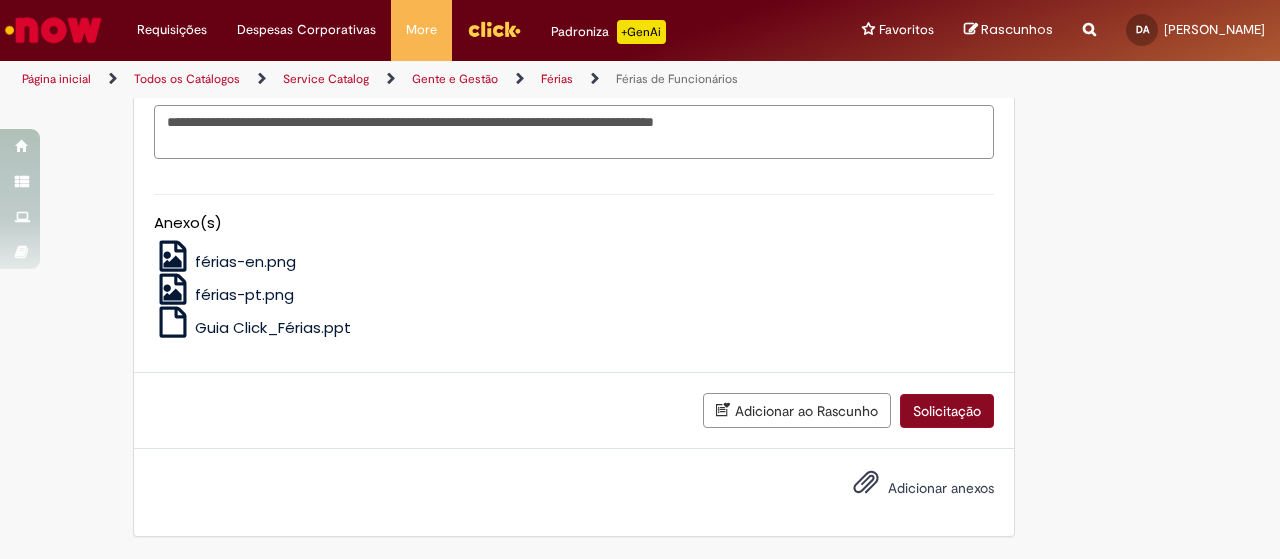 type on "**********" 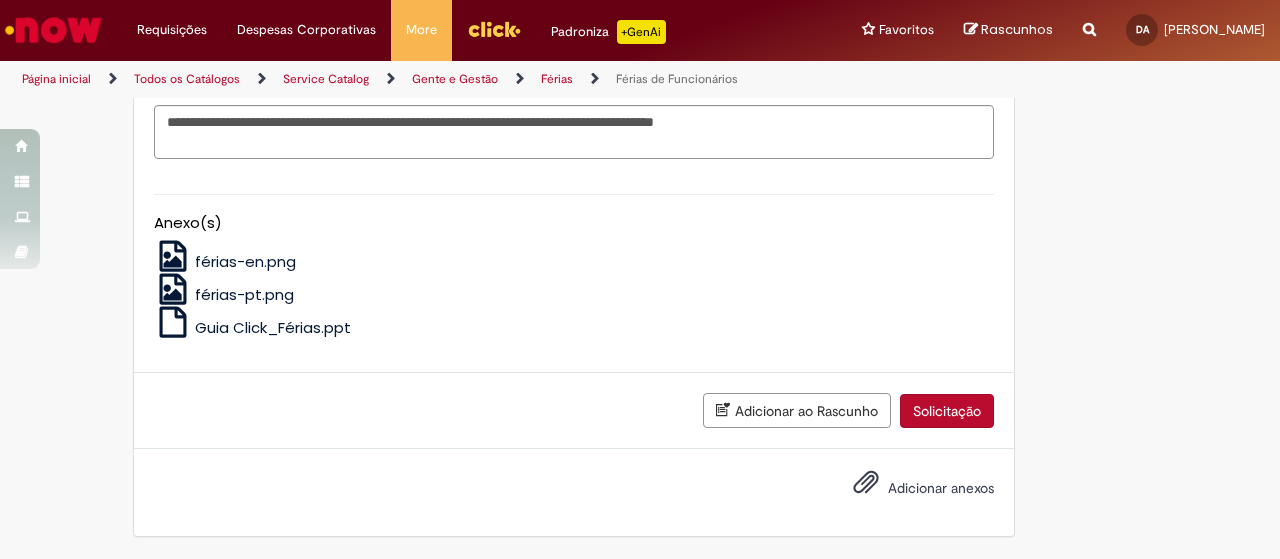 click on "Solicitação" at bounding box center (947, 411) 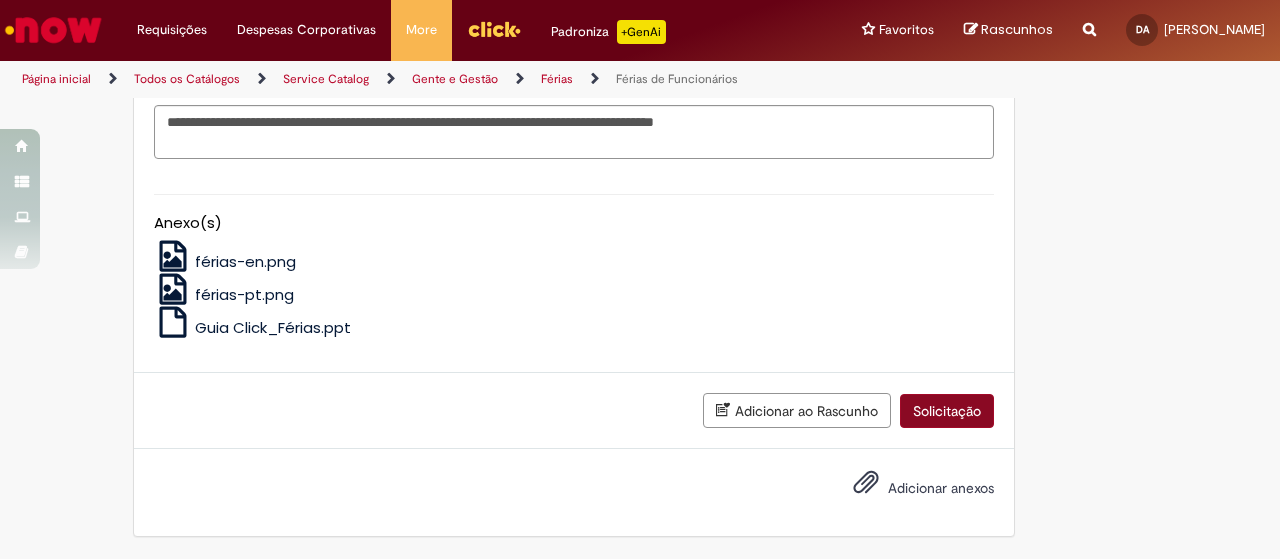 scroll, scrollTop: 1814, scrollLeft: 0, axis: vertical 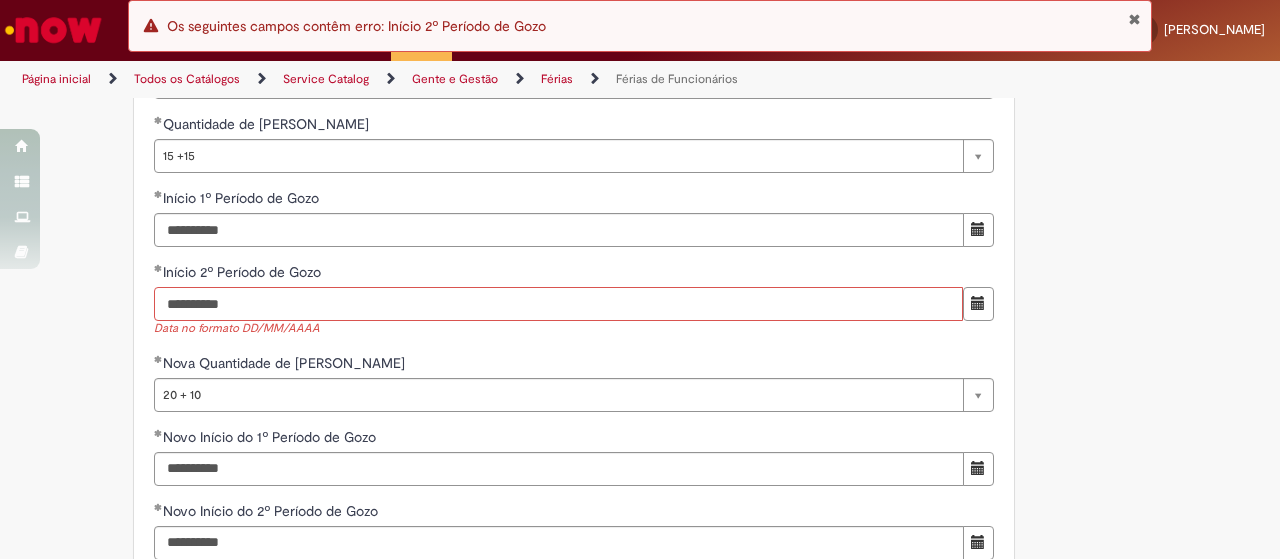 type on "**********" 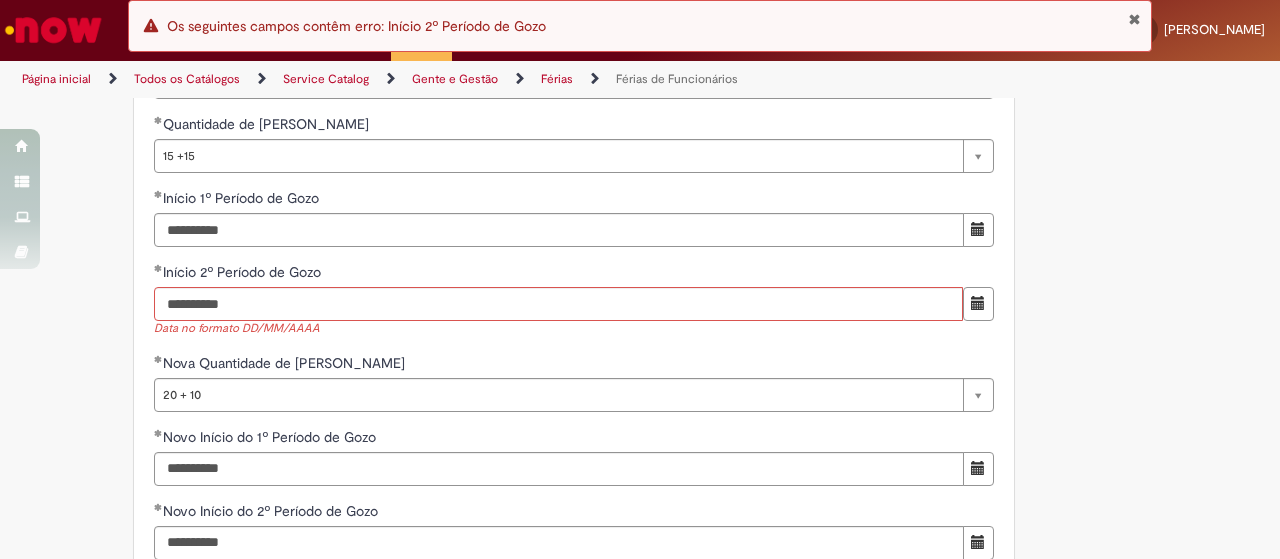 click on "Adicionar a Favoritos
Férias de Funcionários
Oferta destinada para esclarecimento de dúvidas e inclusões/exceções/cancelamentos de férias por exceções.
Utilize esta oferta:
Para ajustar, cancelar ou incluir férias com menos de 35 dias para o início;
Para fracionar suas férias em 03 períodos (se elegível);
Caso Click apresente alguma instabilidade no serviço de Férias que, mesmo após você abrir um  incidente  (e tiver evidência do número), não for corrigido por completo ou  em tempo de ajustar no próprio sistema;
> Para incluir, alterar ou cancelar Férias dentro do prazo de 35 dias de antecedência, é só acessar  Portal Click  > Você > Férias; > Para acessar a Diretriz de Férias, basta  clicar aqui
> Ficou com dúvidas sobre Férias via Termo? É só acessar a   FAQ – Fluxo de alteração de férias por exceção no Click  ou abrir chamado na oferta  ." at bounding box center (542, 74) 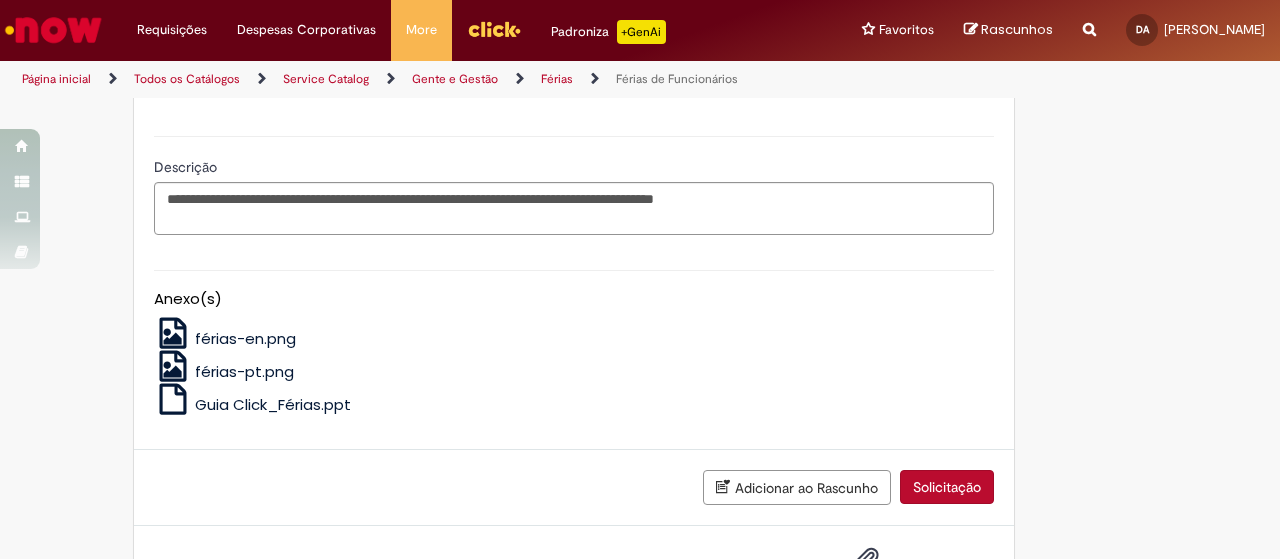 scroll, scrollTop: 3114, scrollLeft: 0, axis: vertical 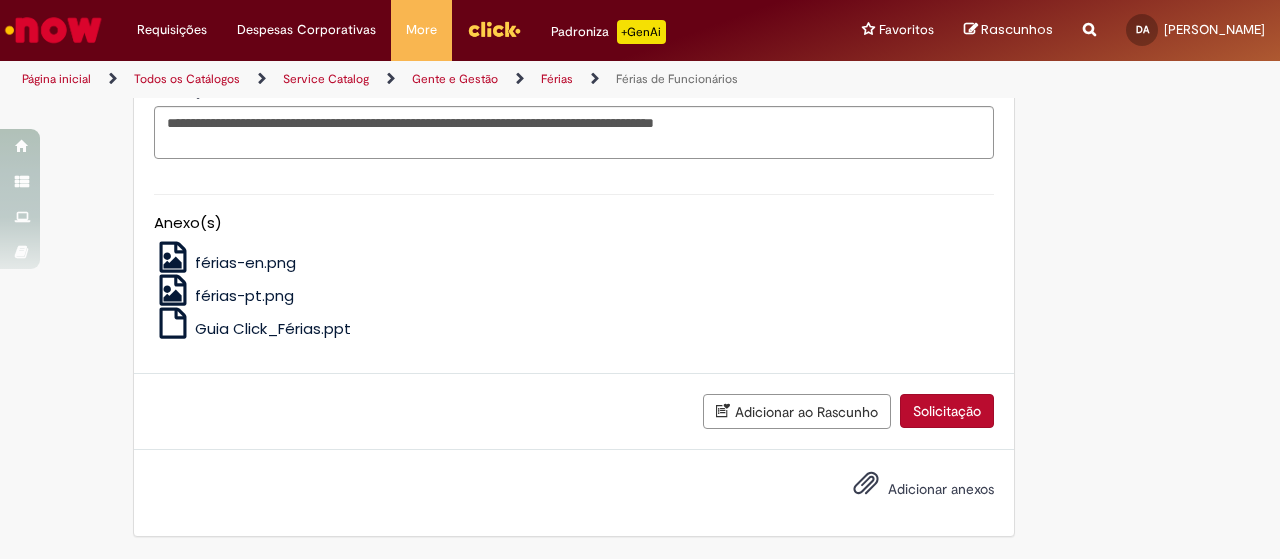 click on "Solicitação" at bounding box center (947, 411) 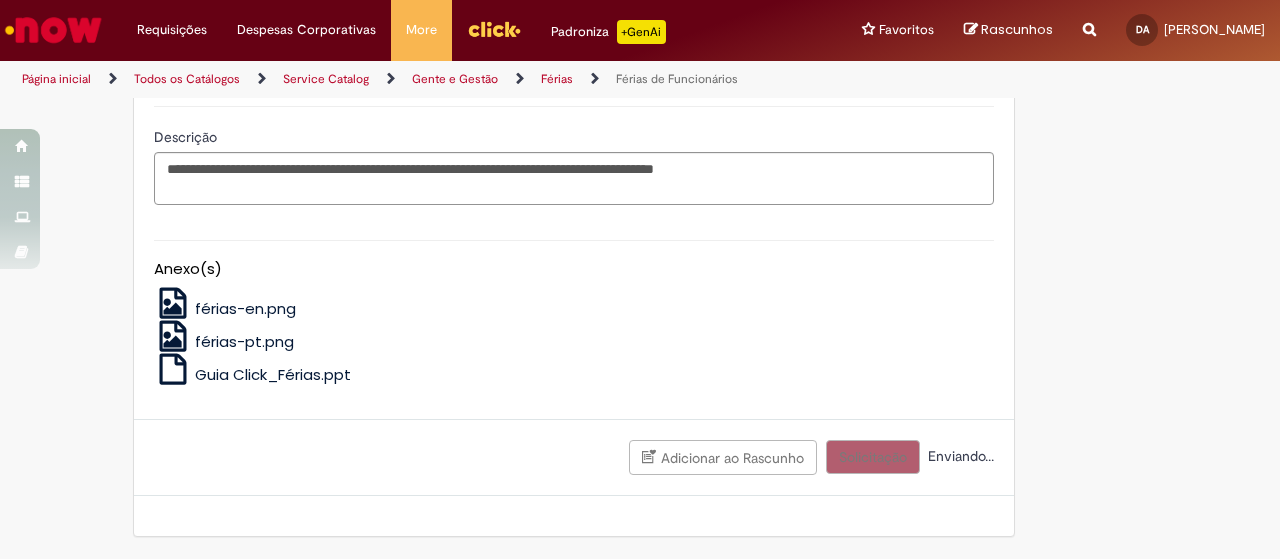 scroll, scrollTop: 3078, scrollLeft: 0, axis: vertical 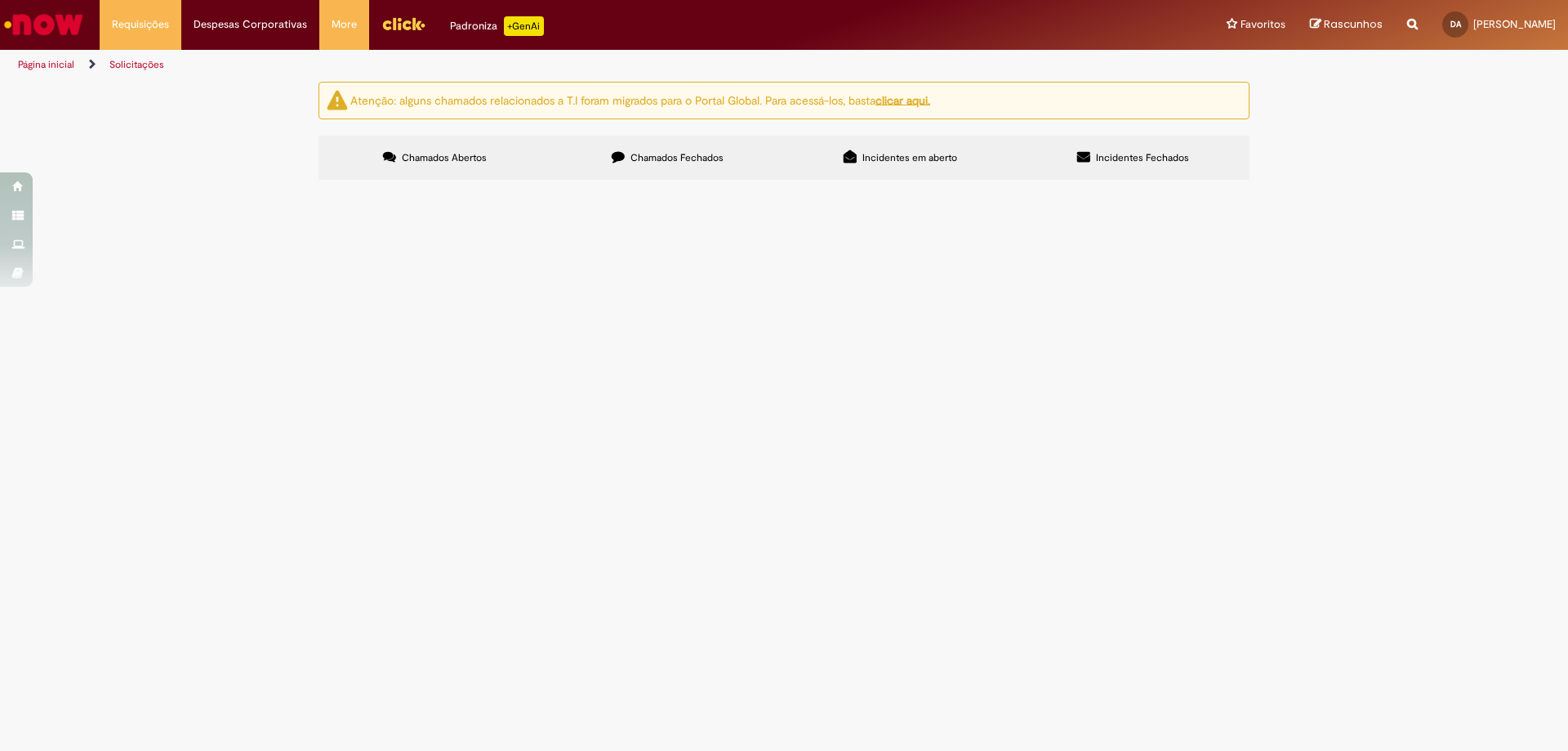 click on "Chamados Fechados" at bounding box center [677, 158] 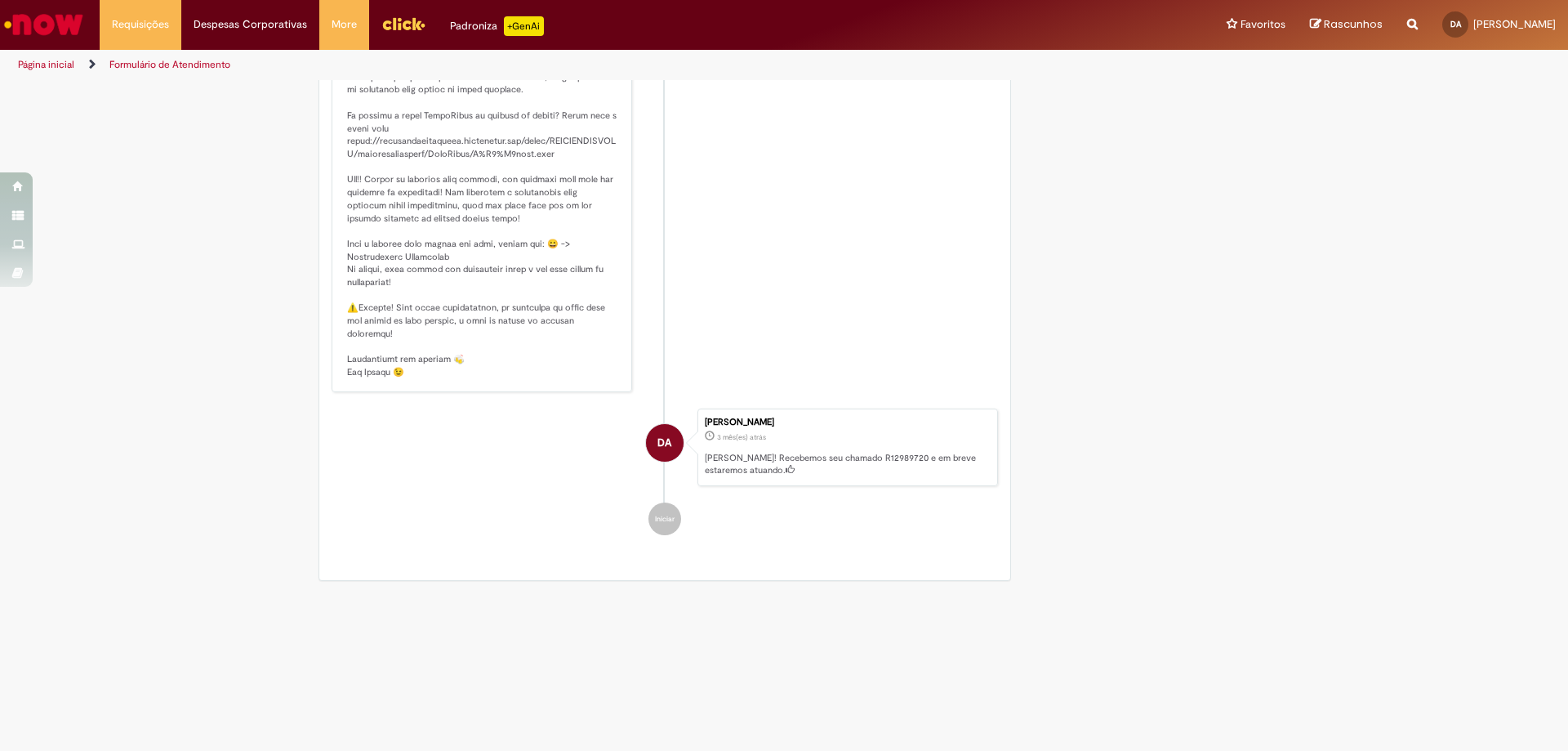 scroll, scrollTop: 1056, scrollLeft: 0, axis: vertical 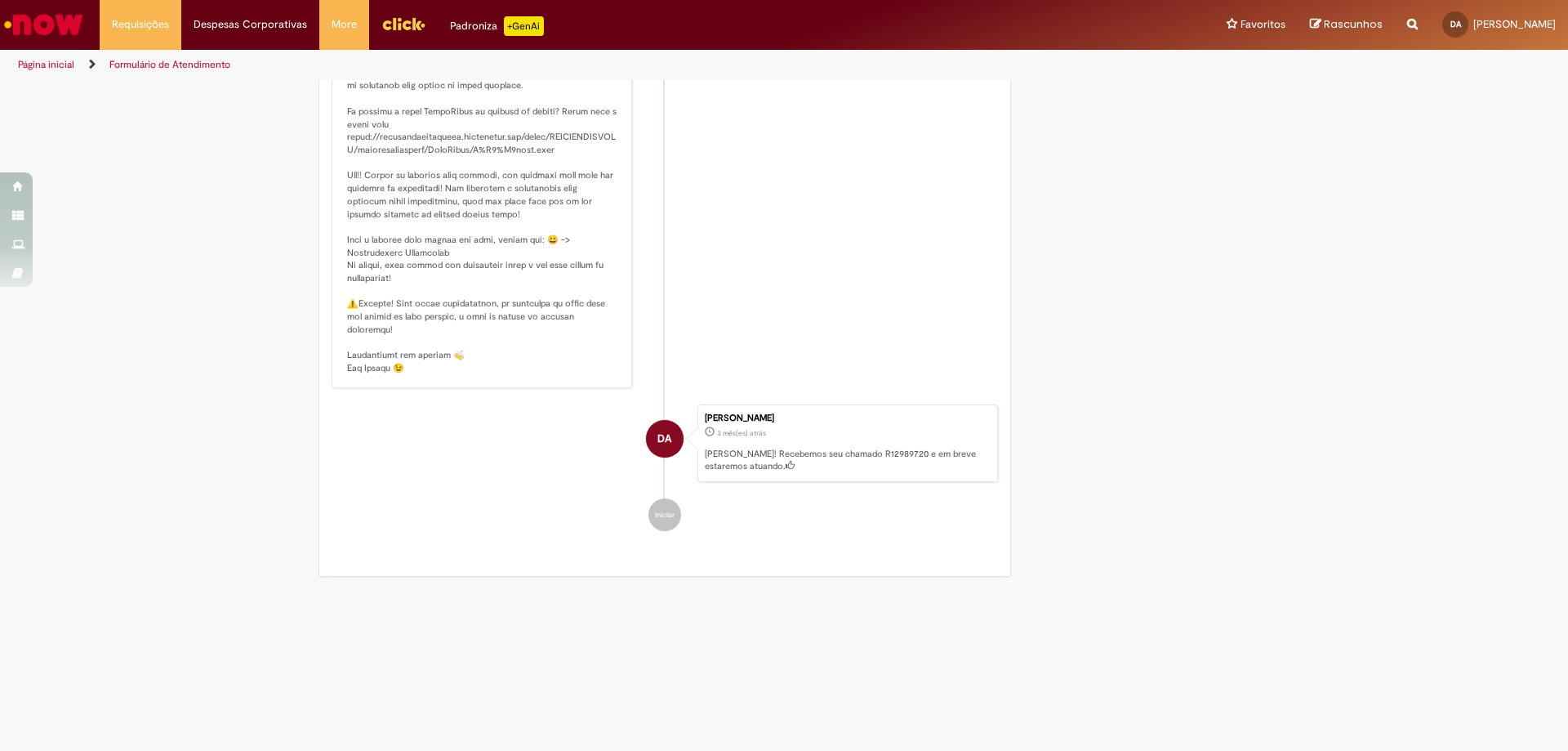 drag, startPoint x: 664, startPoint y: 438, endPoint x: 751, endPoint y: 454, distance: 88.45903 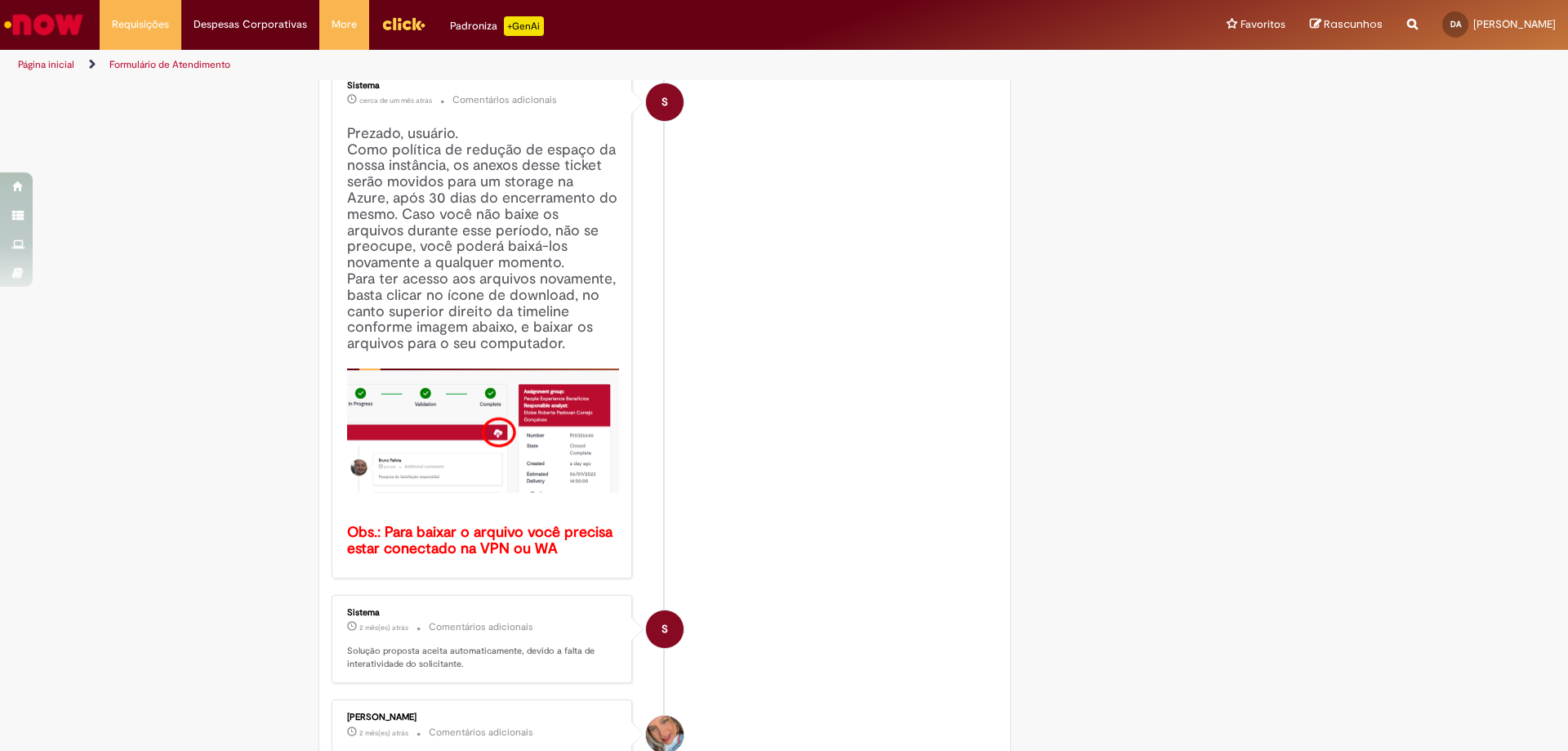 scroll, scrollTop: 0, scrollLeft: 0, axis: both 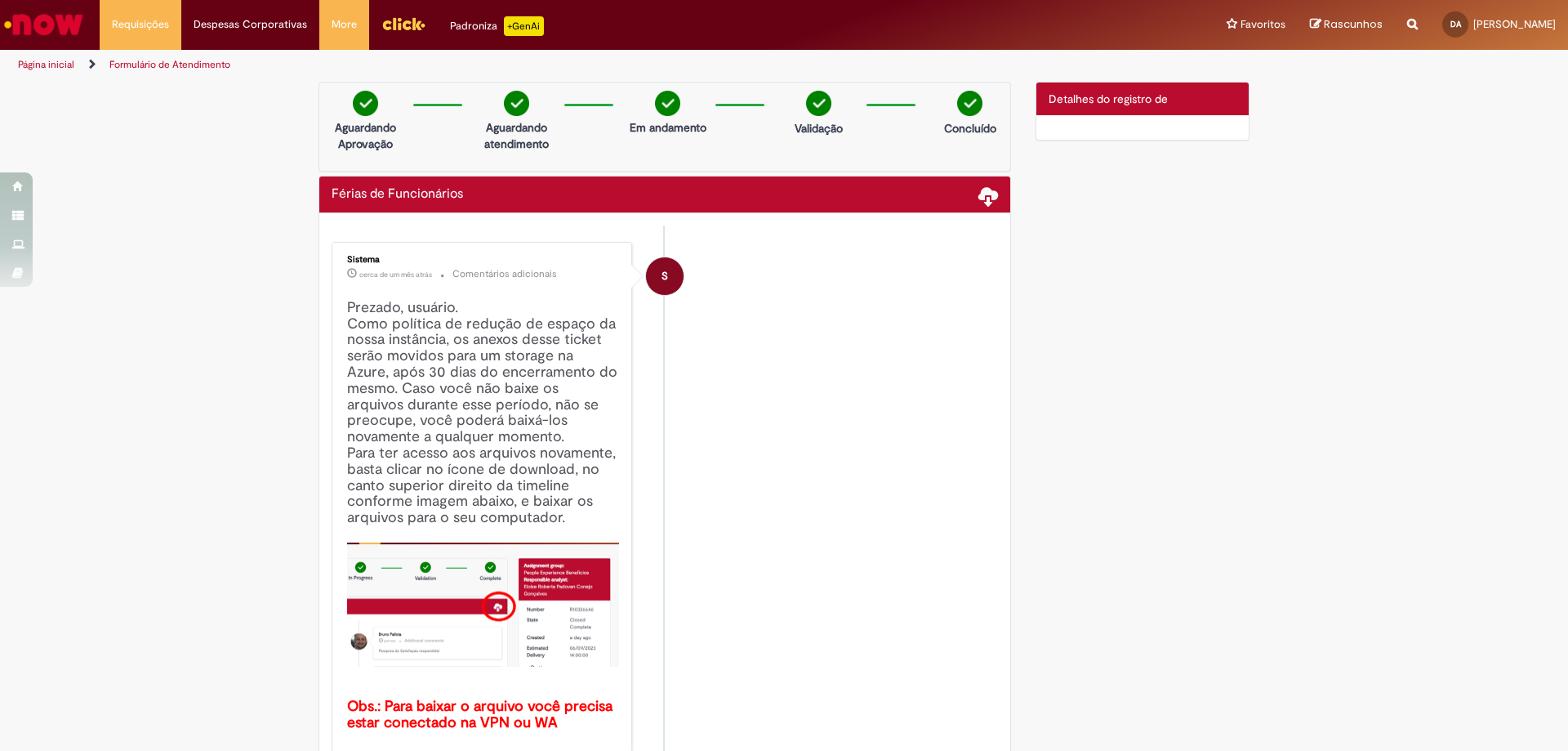 click on "Detalhes do registro de" at bounding box center (1108, 99) 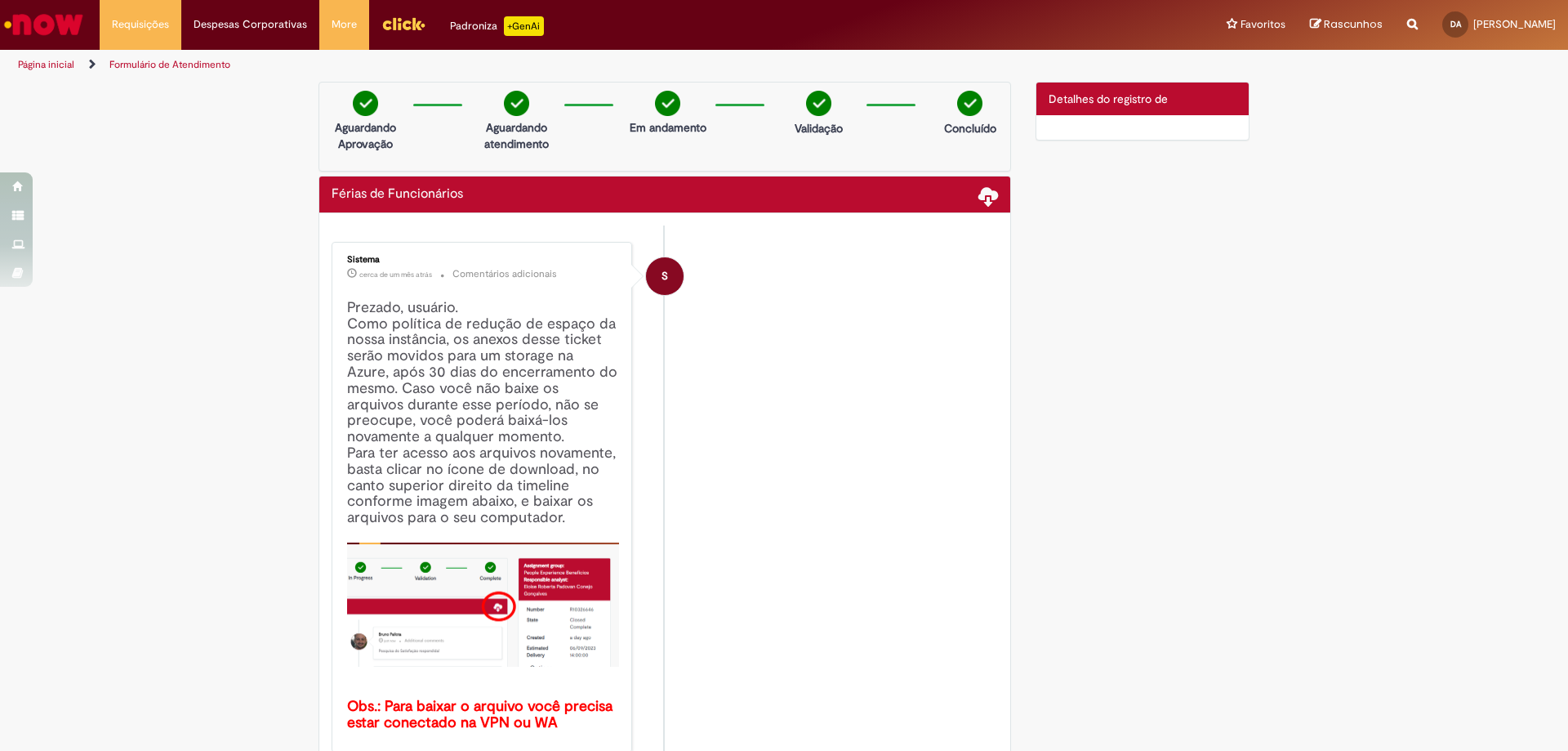 click on "Férias de Funcionários" at bounding box center (397, 194) 